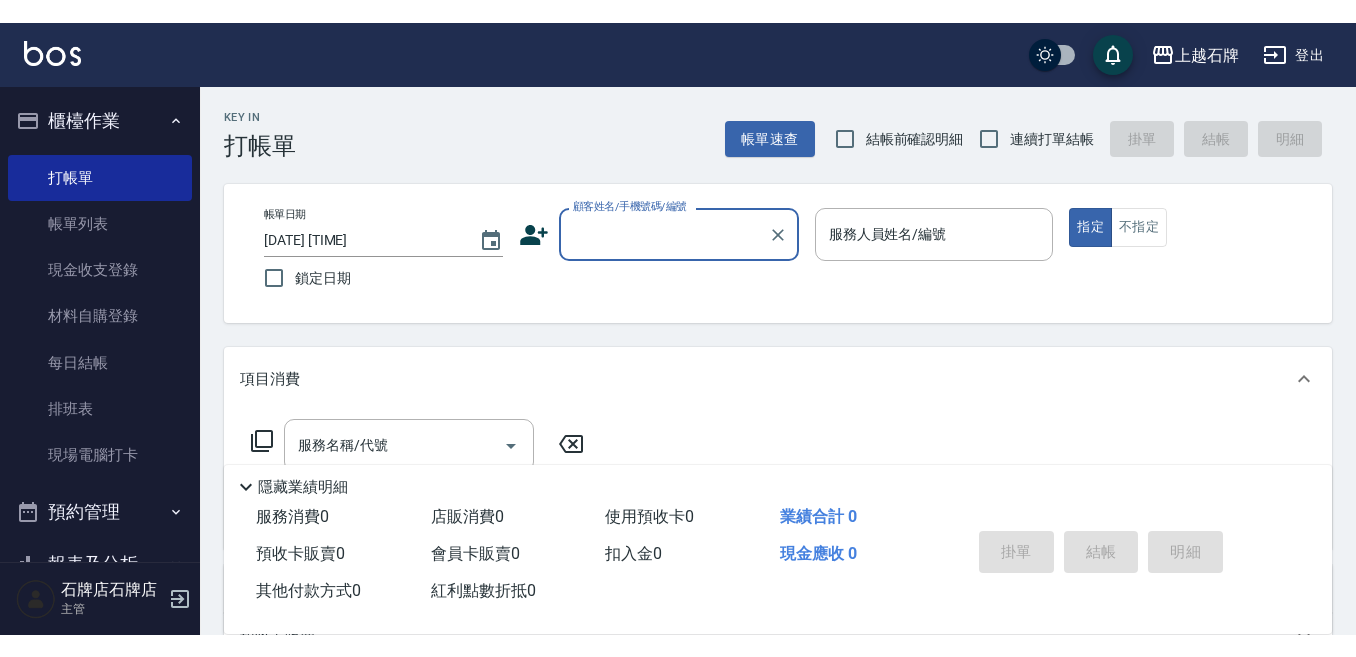 scroll, scrollTop: 0, scrollLeft: 0, axis: both 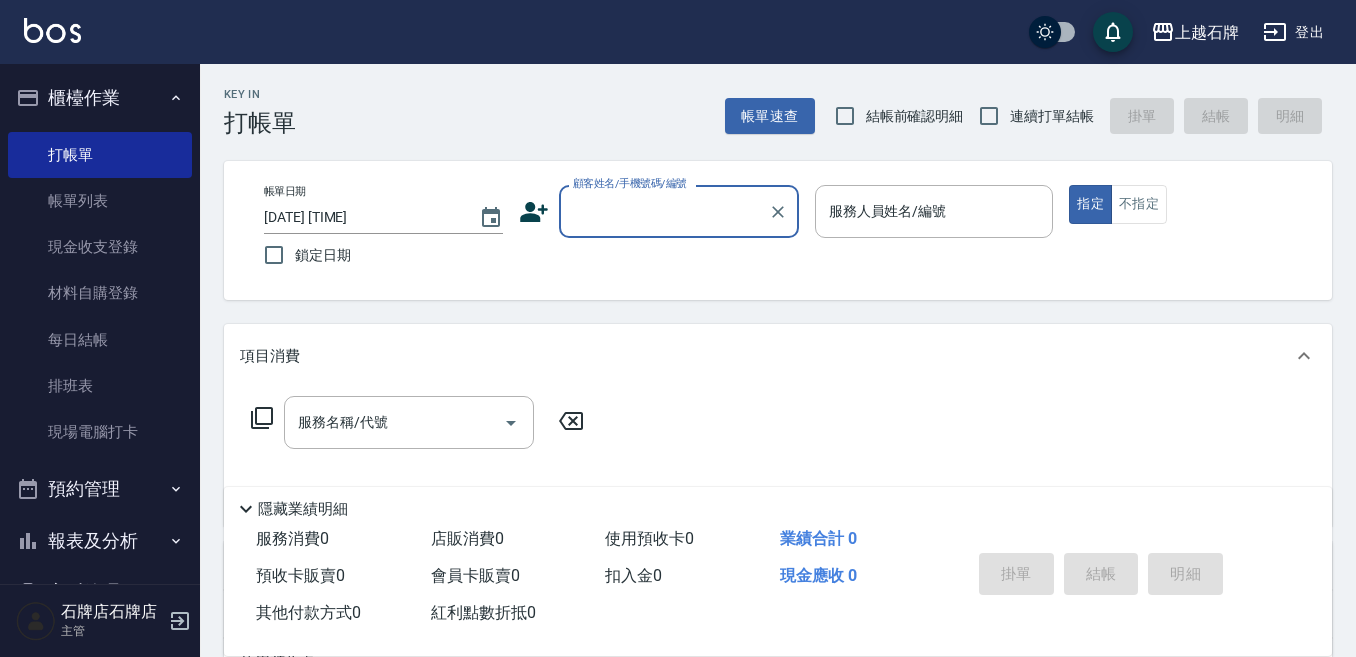 click on "帳單日期 [DATE] [TIME] 鎖定日期 顧客姓名/手機號碼/編號 顧客姓名/手機號碼/編號 服務人員姓名/編號 服務人員姓名/編號 指定 不指定" at bounding box center (778, 230) 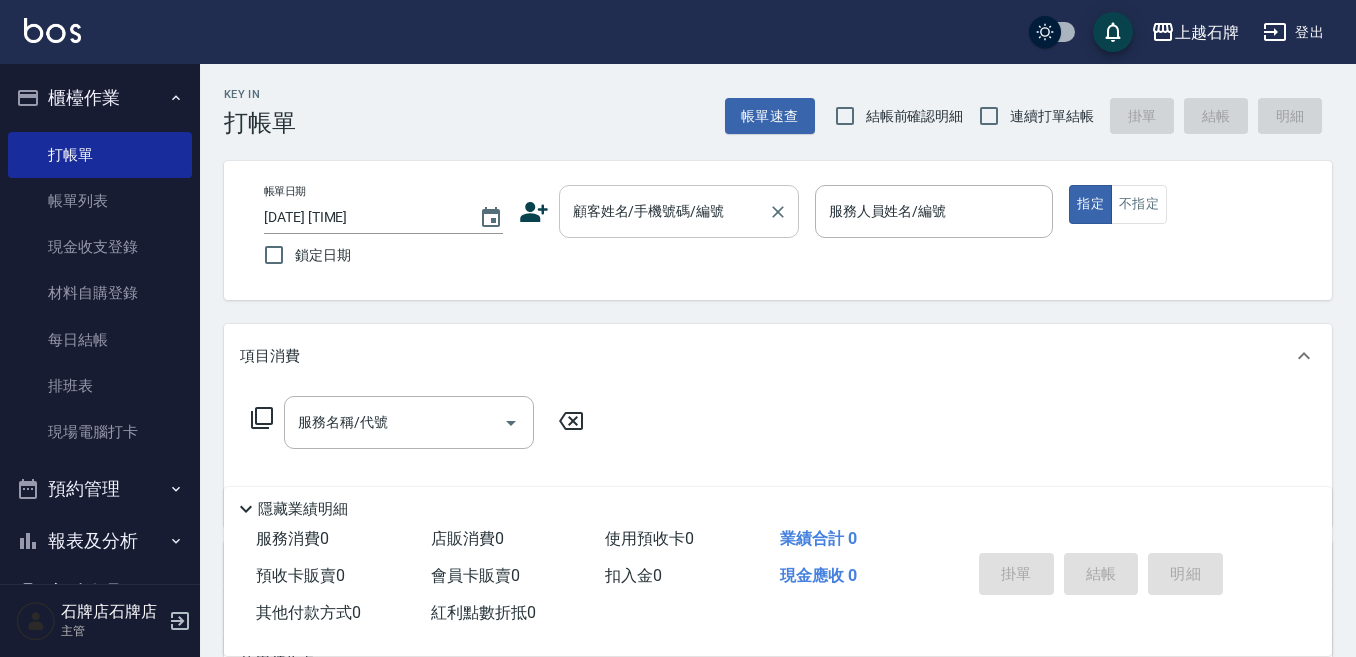 click on "顧客姓名/手機號碼/編號" at bounding box center (679, 211) 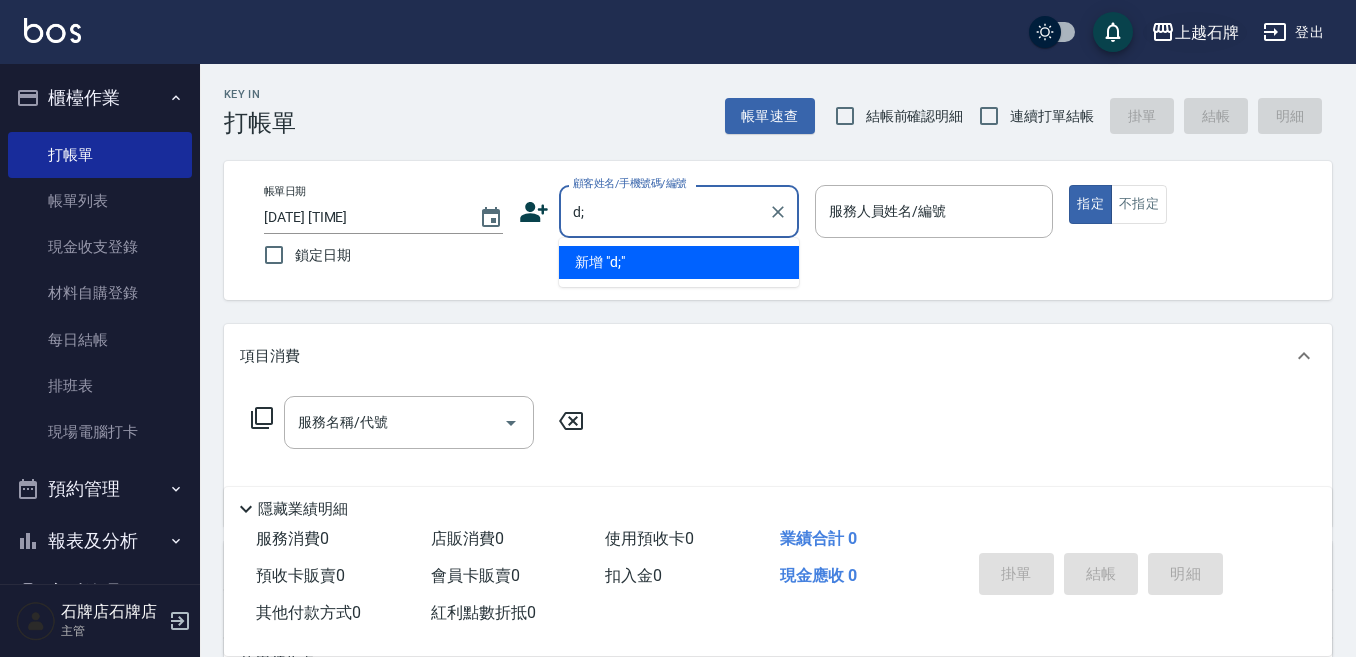 type on "d" 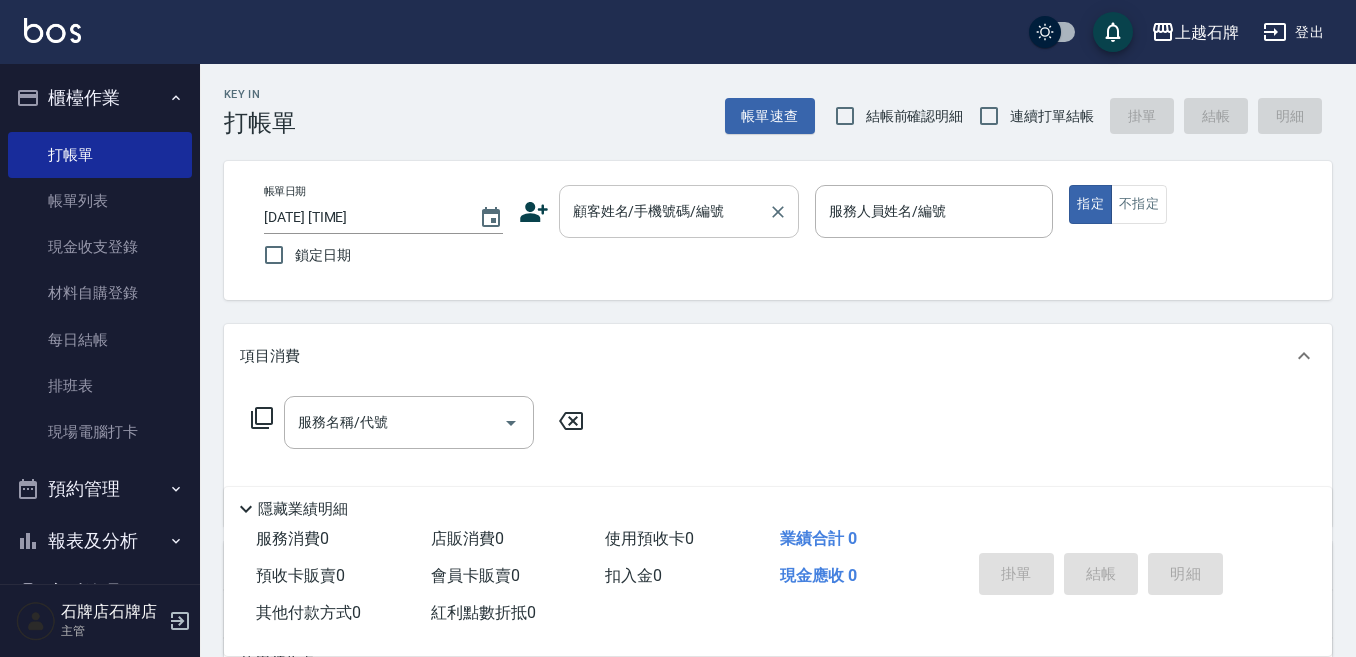 click on "顧客姓名/手機號碼/編號 顧客姓名/手機號碼/編號" at bounding box center (679, 211) 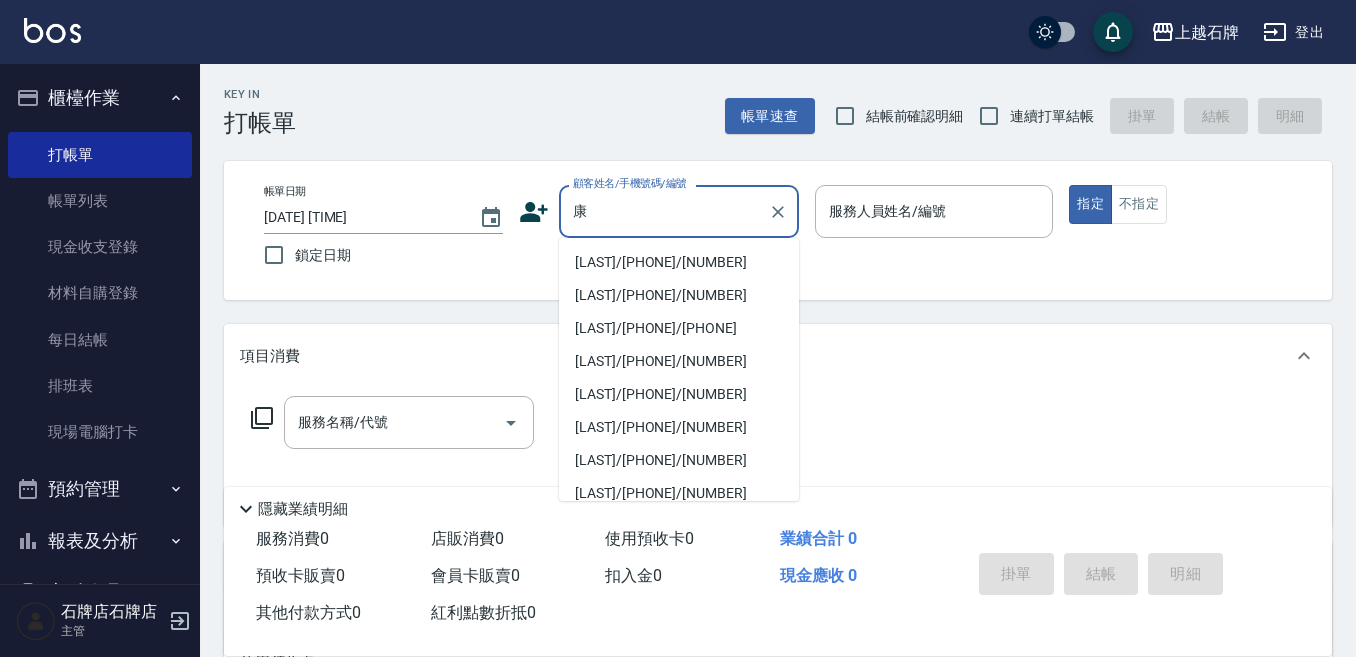 click on "[LAST]/[PHONE]/[NUMBER]" at bounding box center [679, 262] 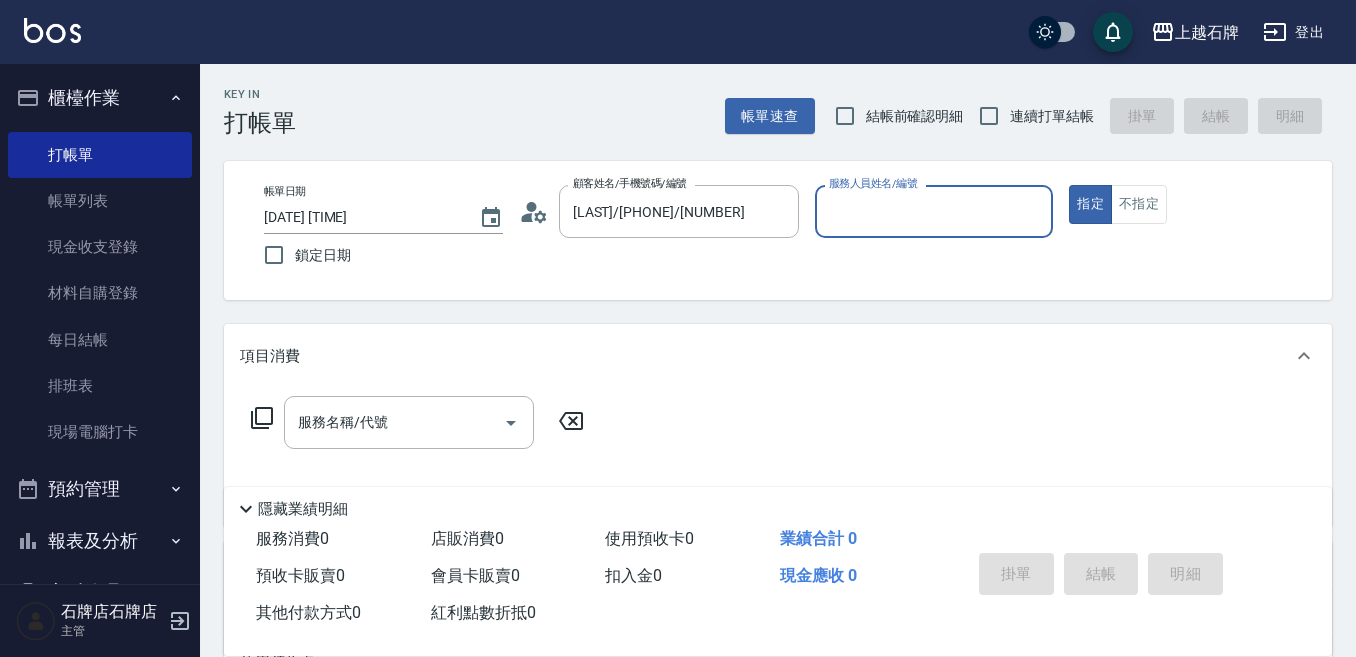 type on "Jk-1" 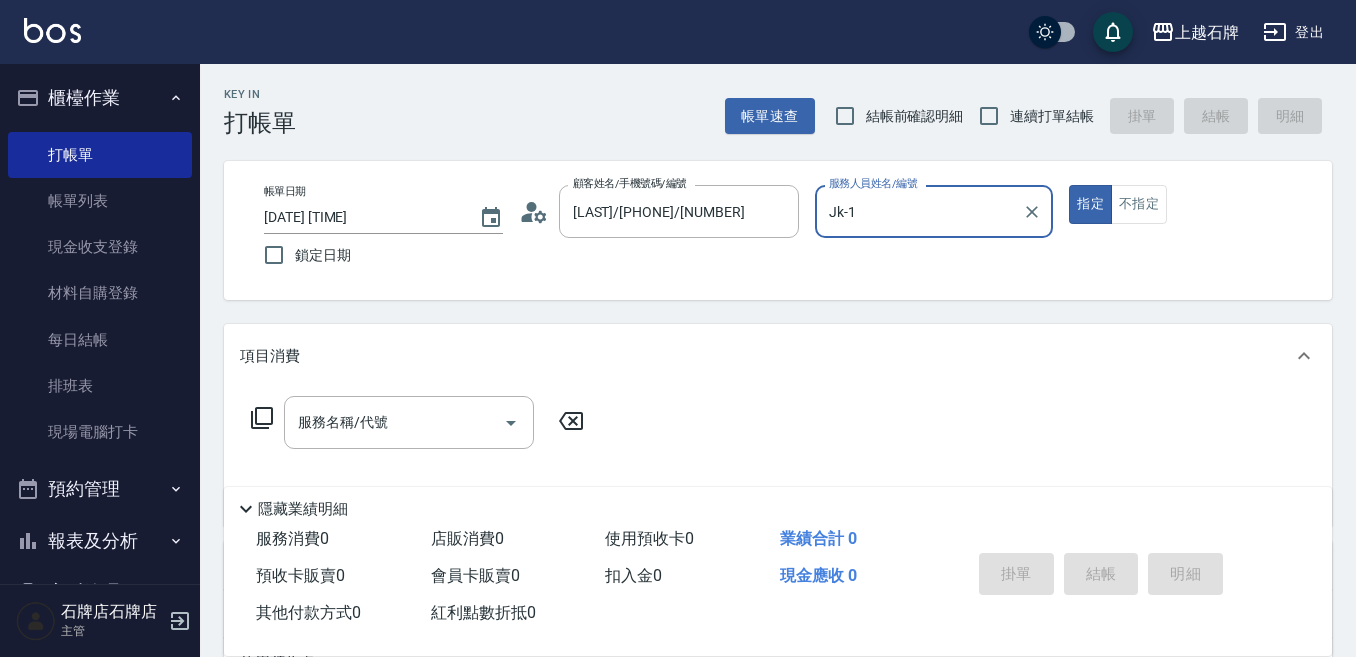click on "服務名稱/代號 服務名稱/代號" at bounding box center [409, 422] 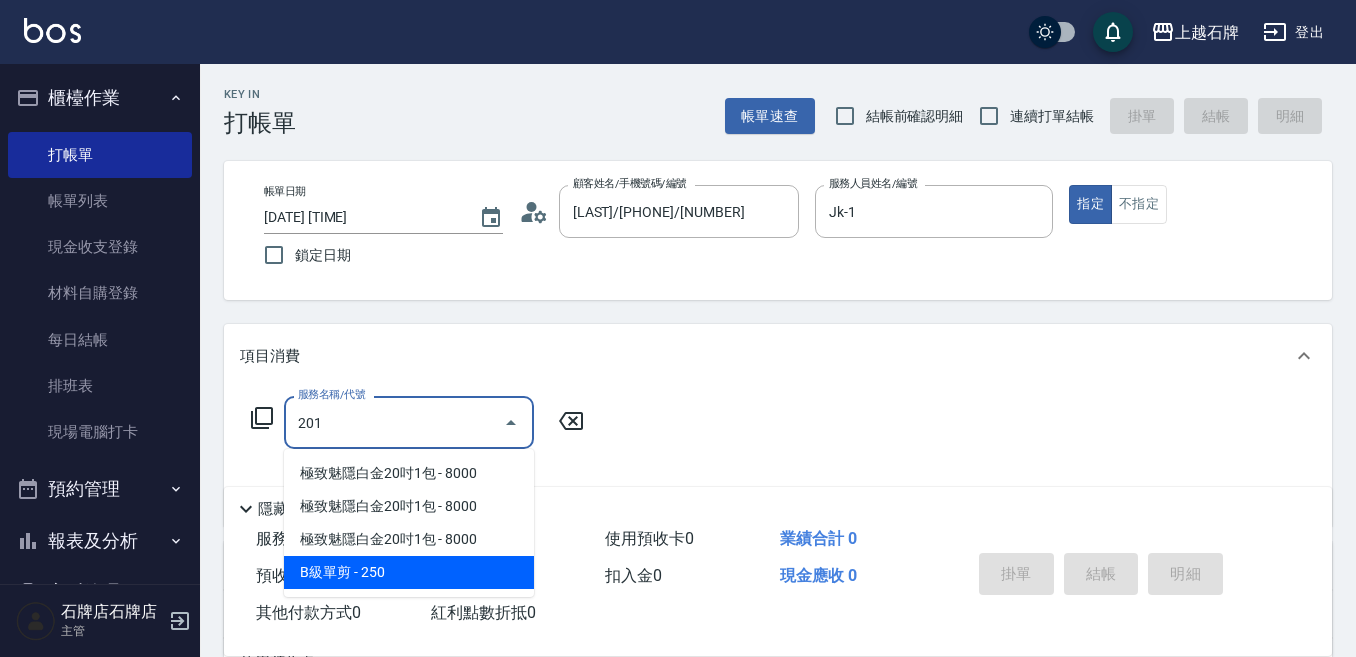 click on "B級單剪 - 250" at bounding box center [409, 572] 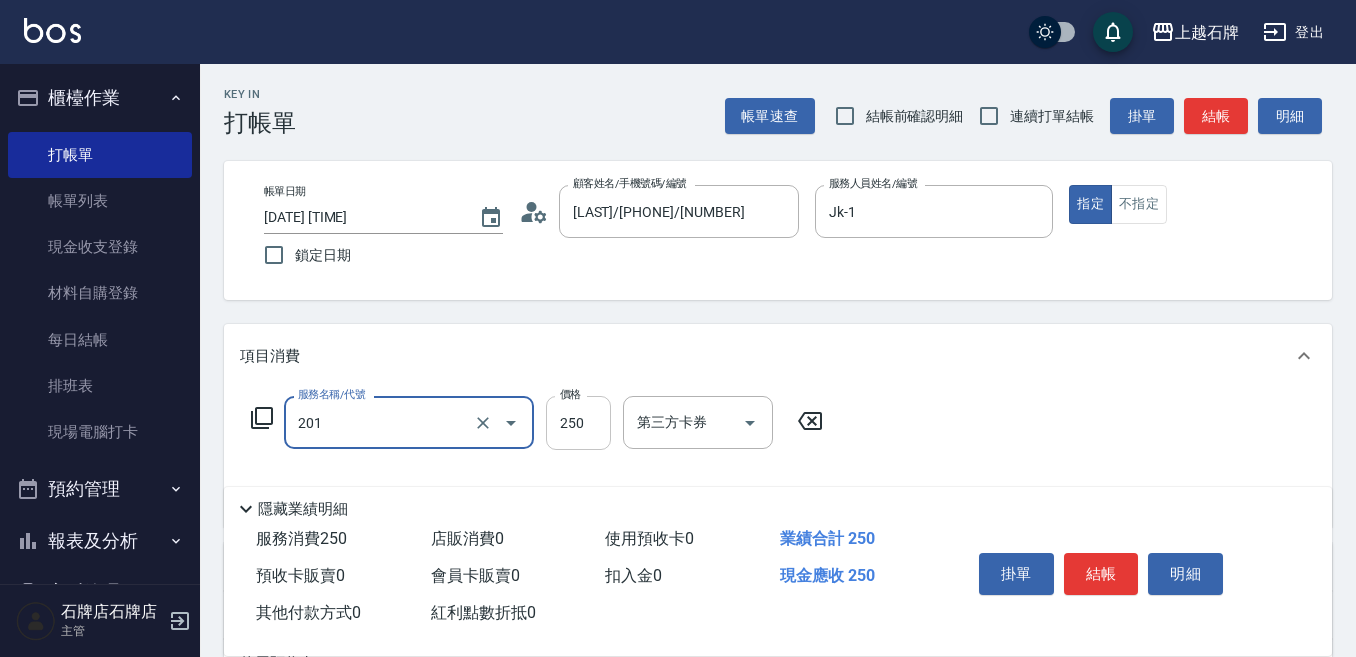type on "B級單剪(201)" 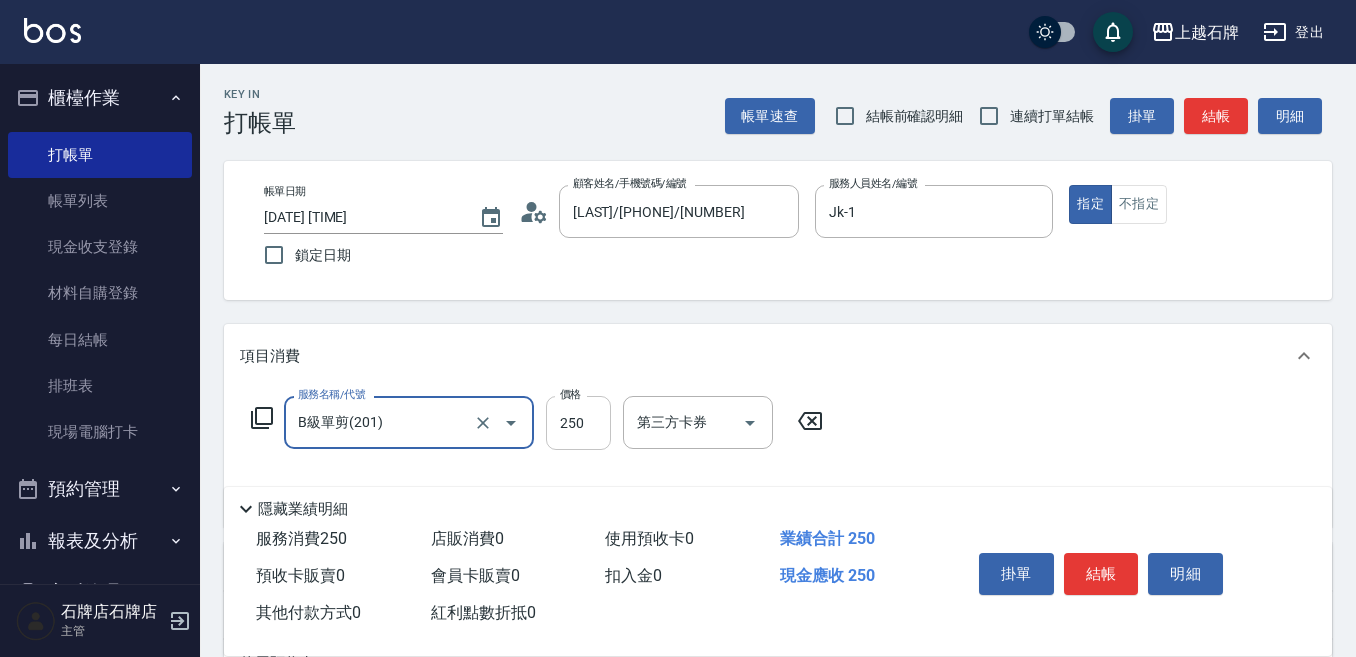 drag, startPoint x: 589, startPoint y: 428, endPoint x: 597, endPoint y: 409, distance: 20.615528 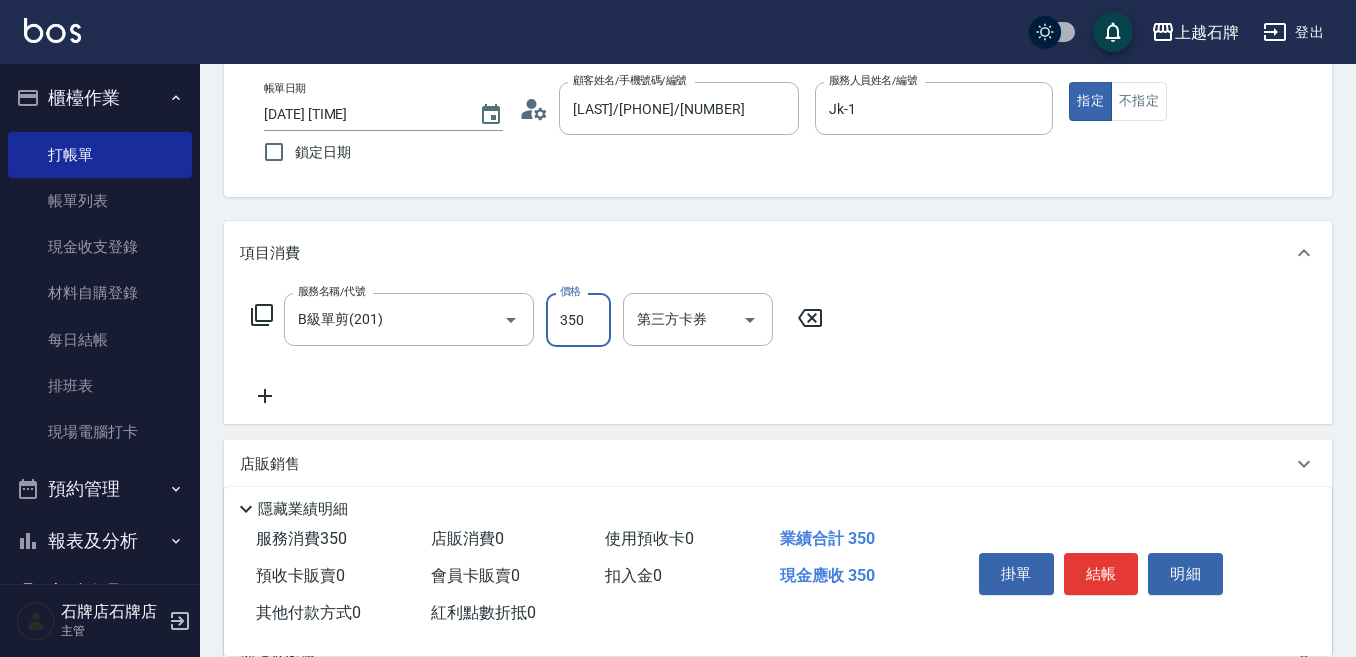 scroll, scrollTop: 200, scrollLeft: 0, axis: vertical 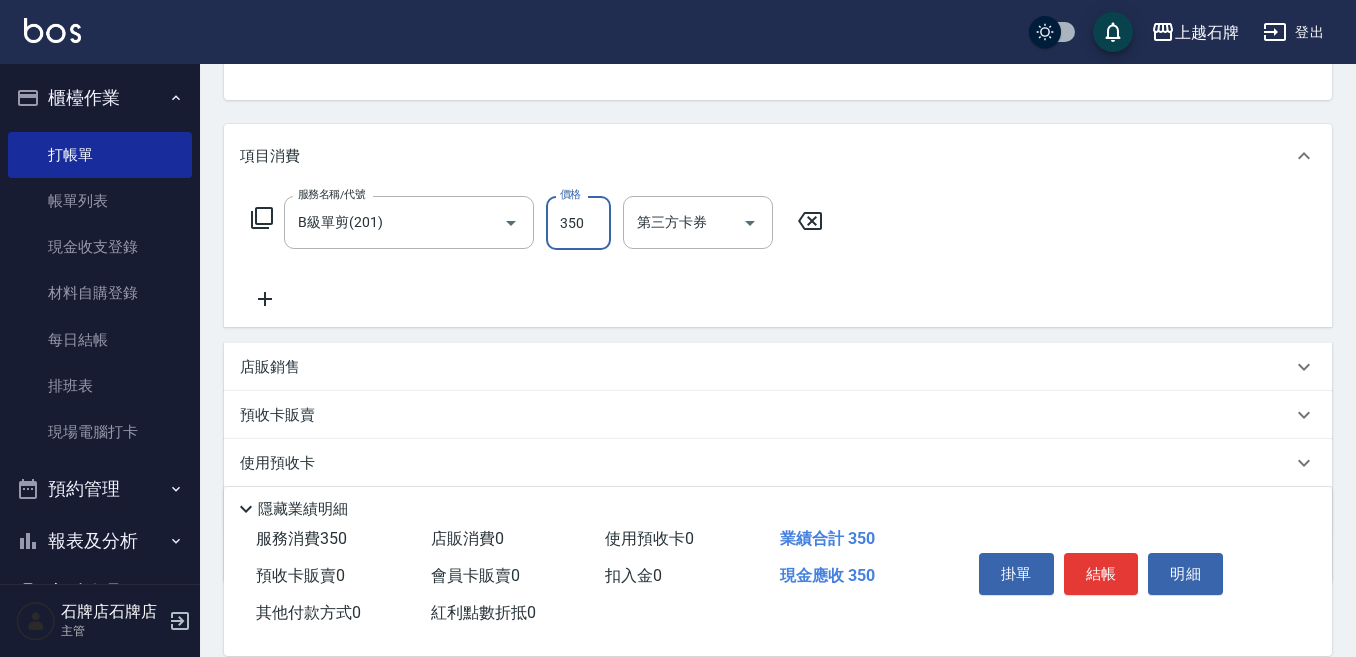 type on "350" 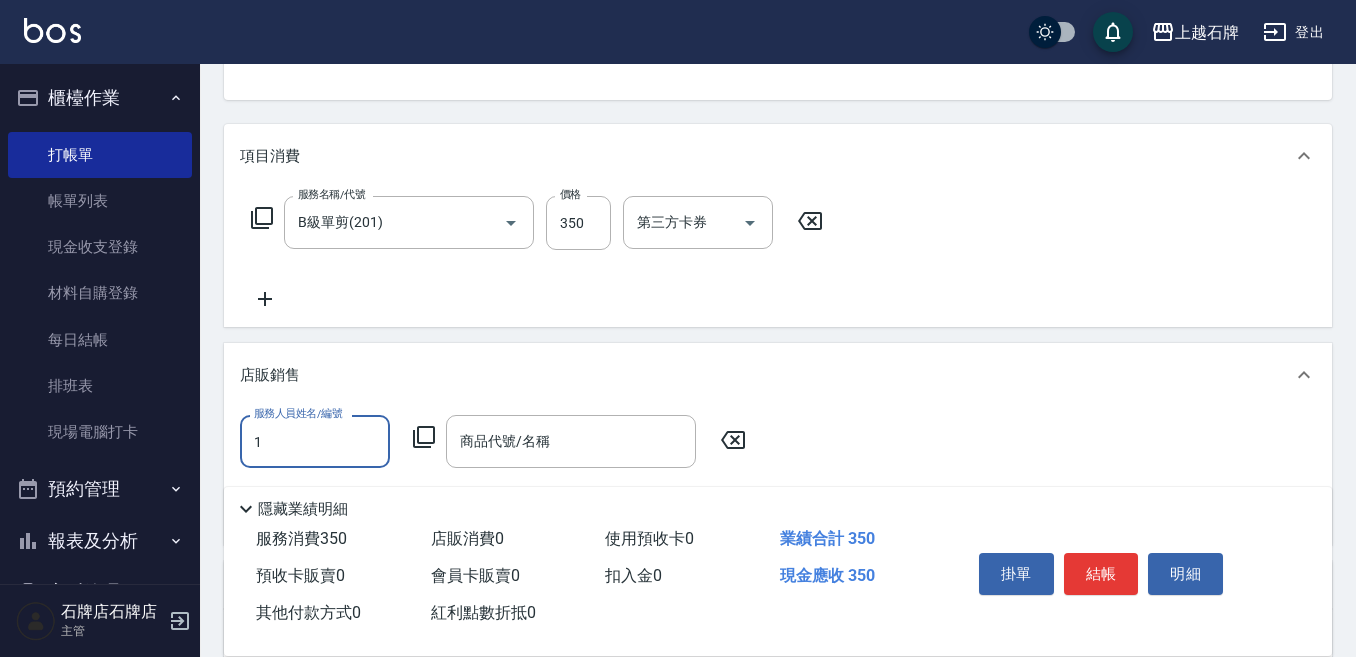 scroll, scrollTop: 0, scrollLeft: 0, axis: both 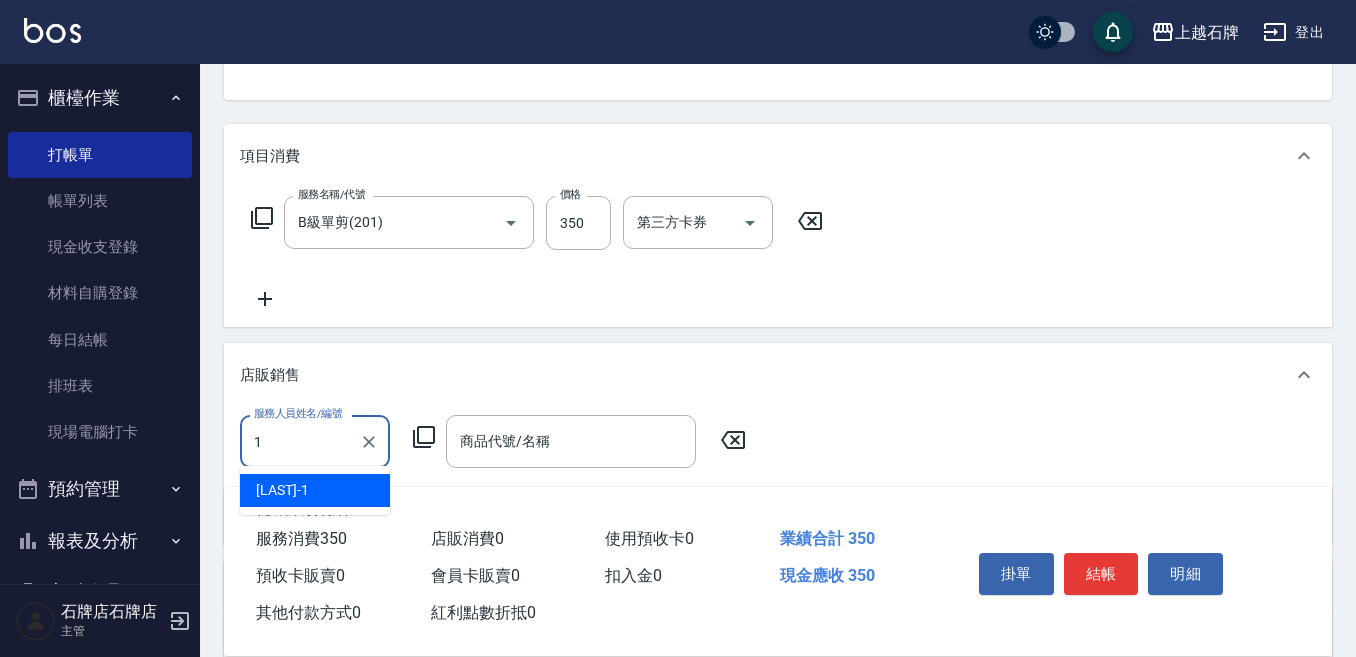 drag, startPoint x: 296, startPoint y: 492, endPoint x: 404, endPoint y: 443, distance: 118.595955 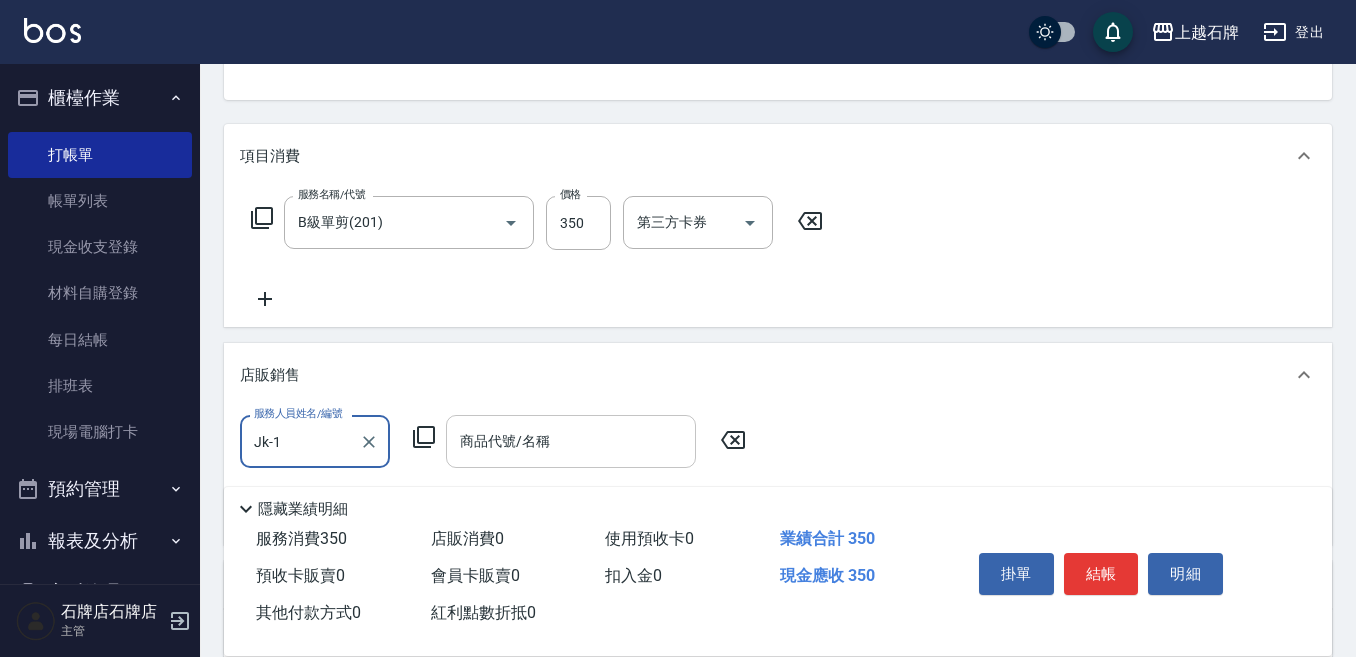 click on "商品代號/名稱" at bounding box center [571, 441] 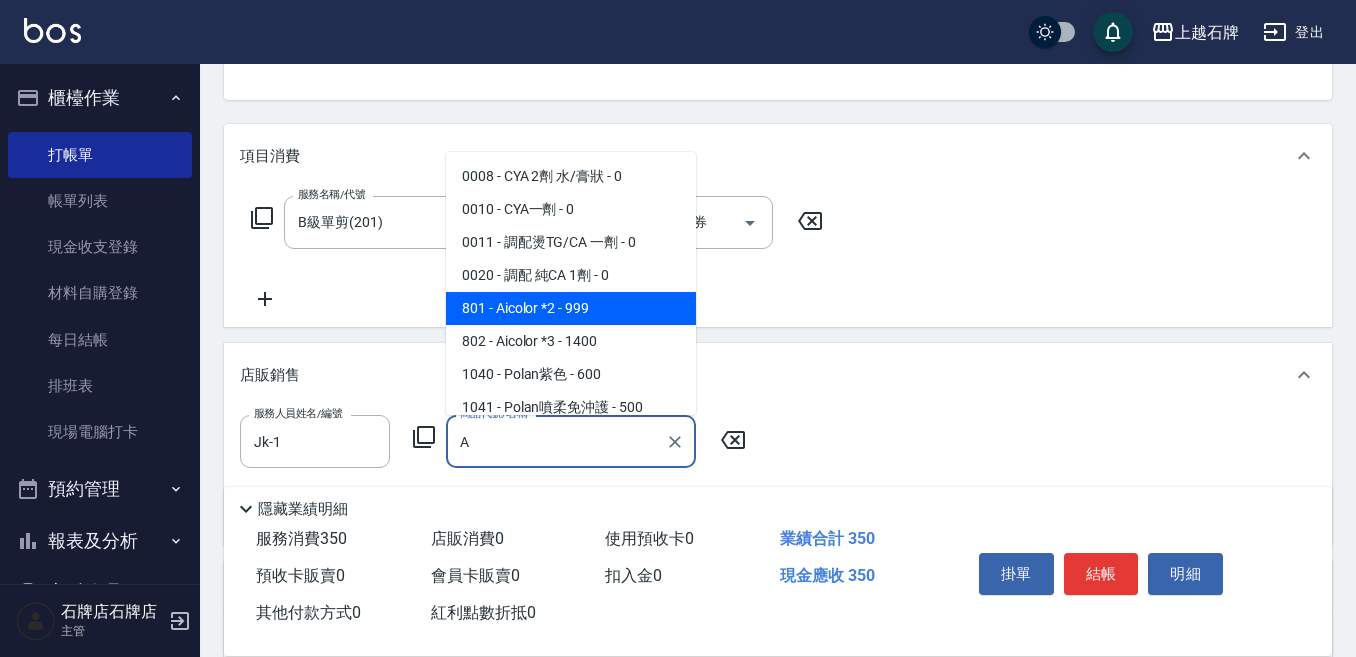 click on "801 - Aicolor *2   - 999" at bounding box center (571, 308) 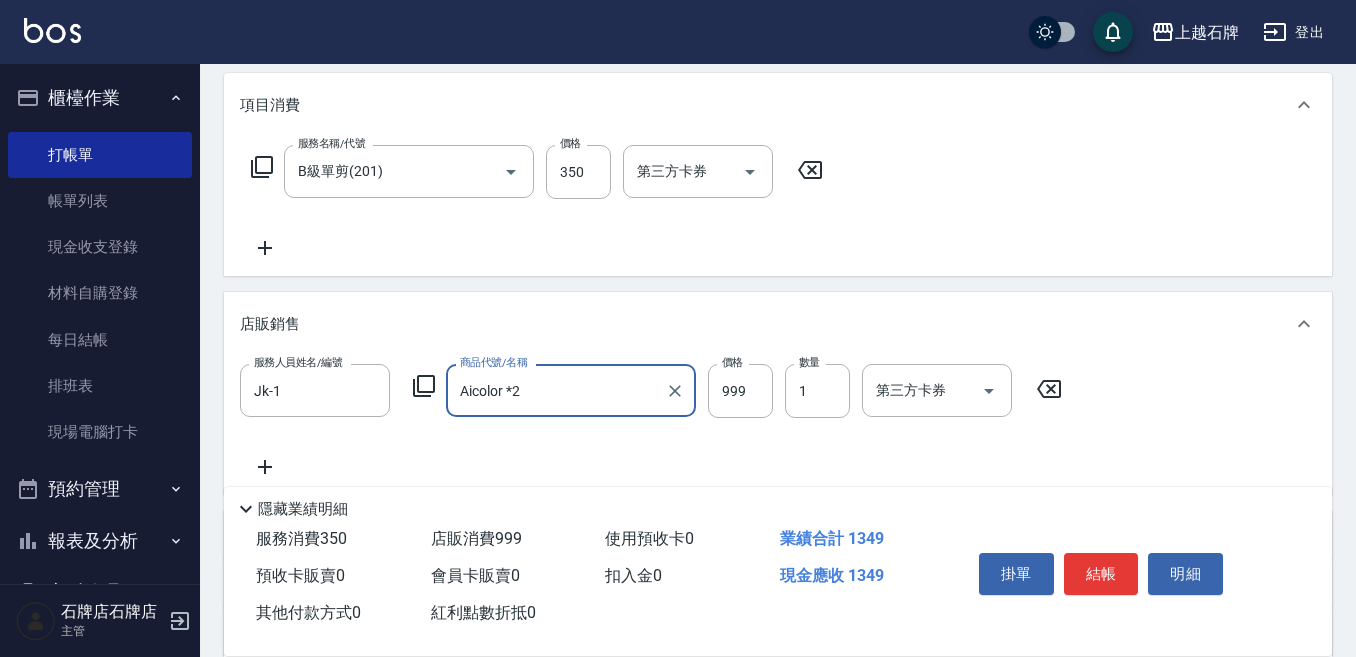 scroll, scrollTop: 300, scrollLeft: 0, axis: vertical 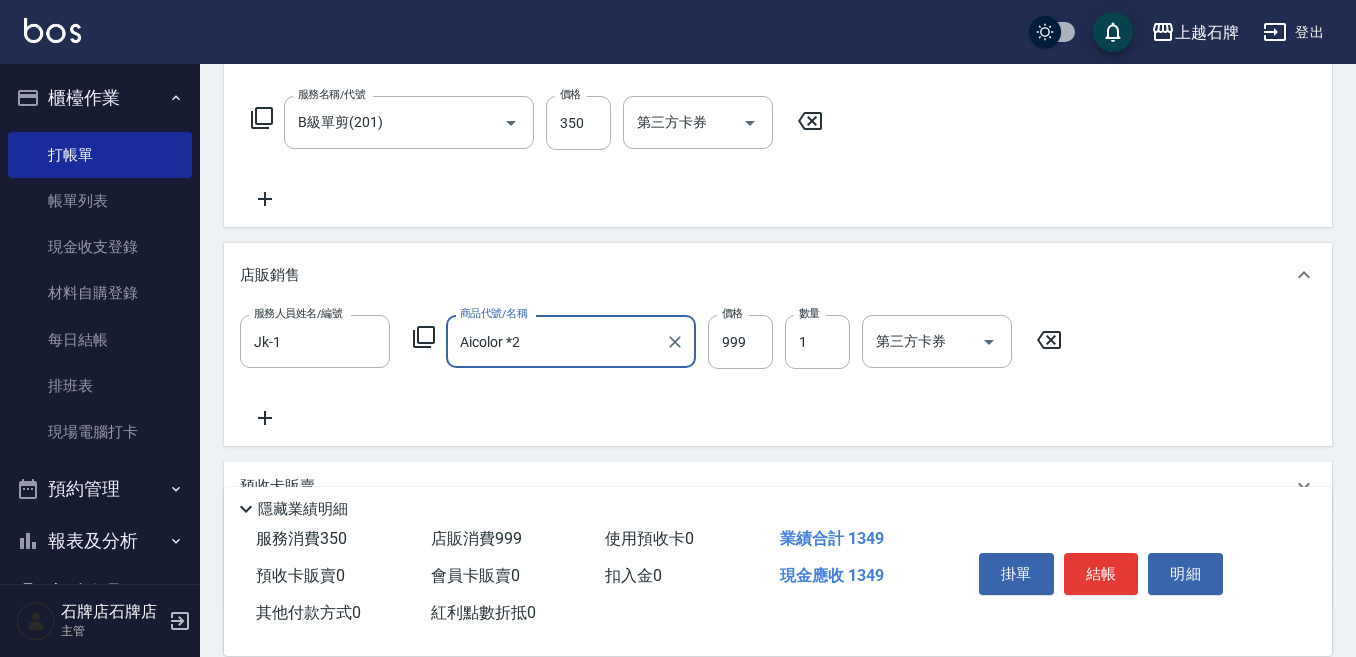 type on "Aicolor *2" 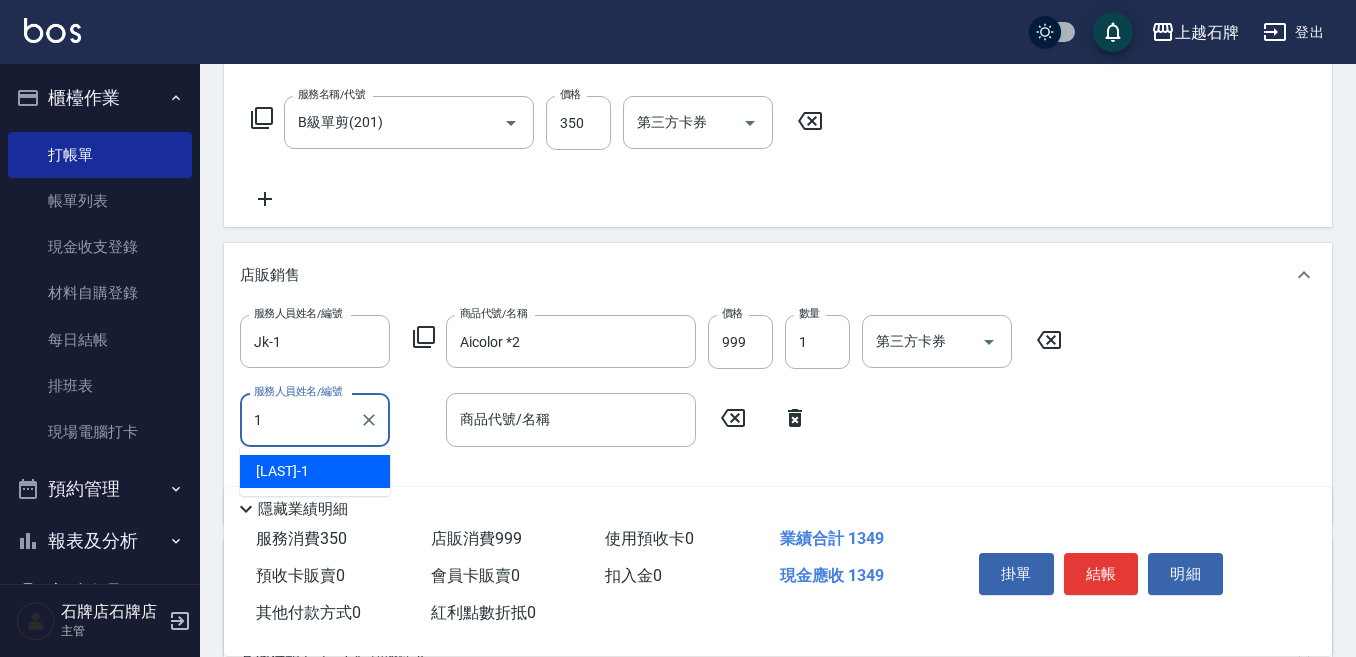 drag, startPoint x: 321, startPoint y: 480, endPoint x: 466, endPoint y: 417, distance: 158.09491 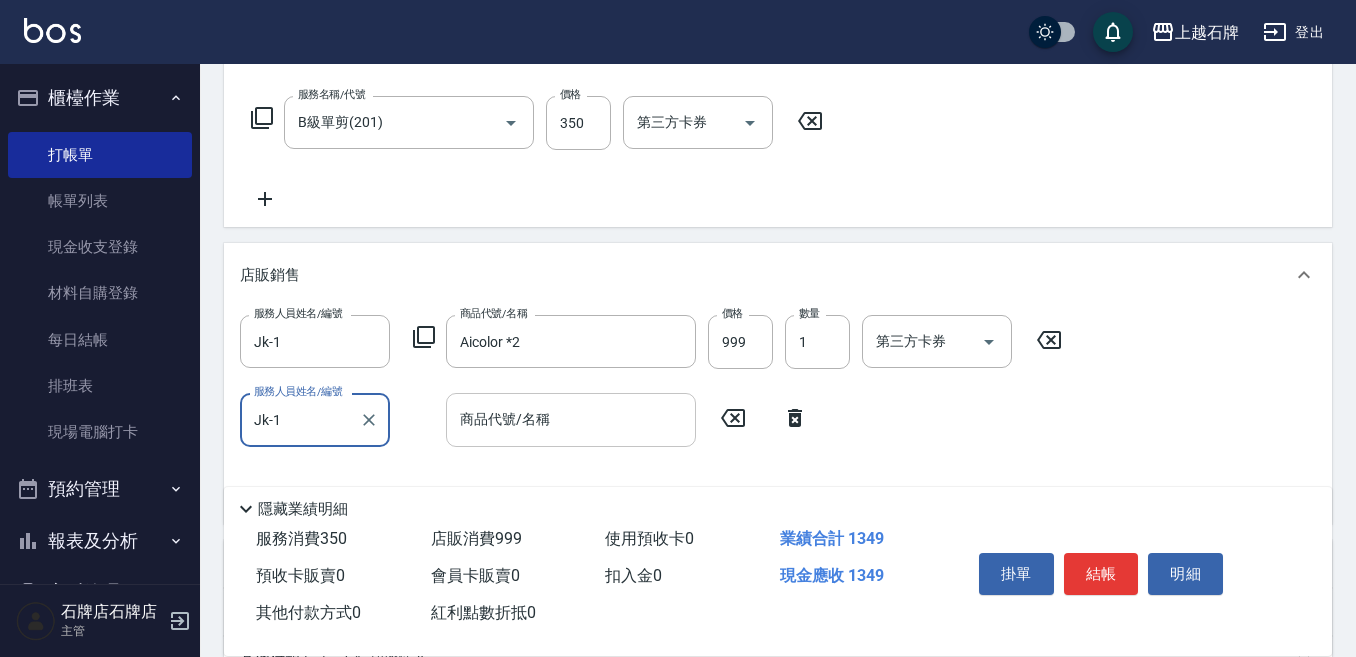 type on "Jk-1" 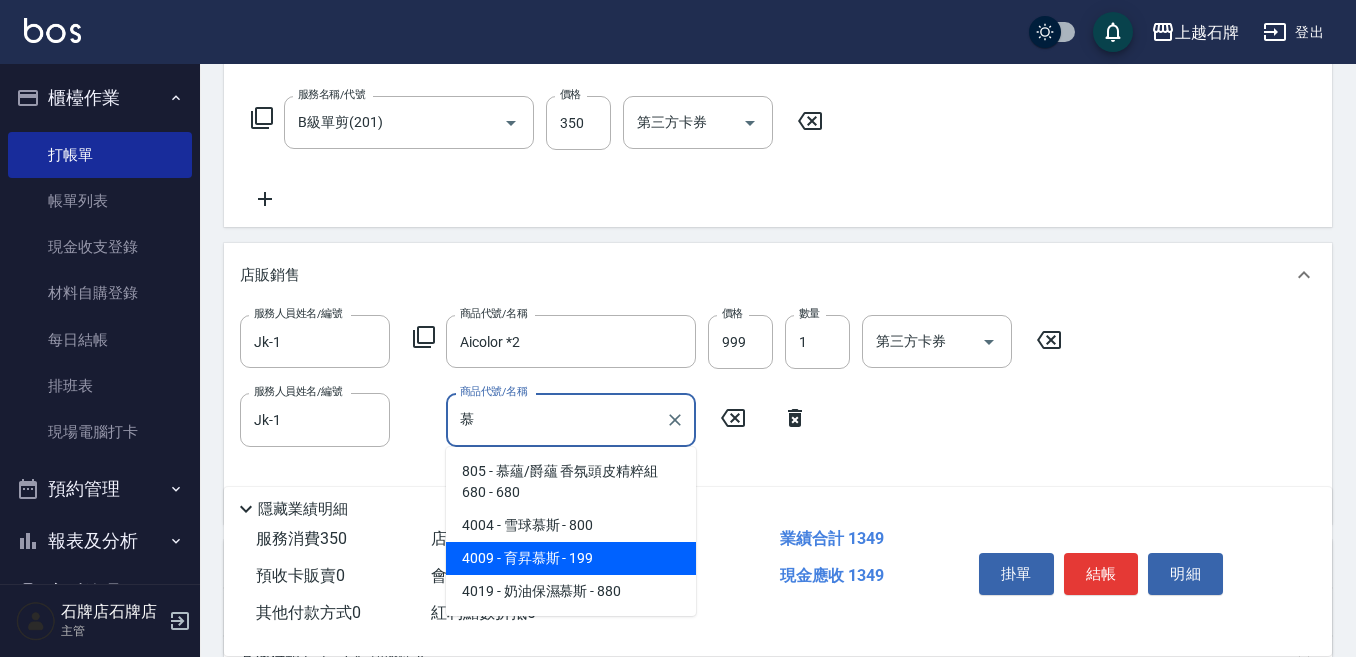 drag, startPoint x: 588, startPoint y: 553, endPoint x: 600, endPoint y: 544, distance: 15 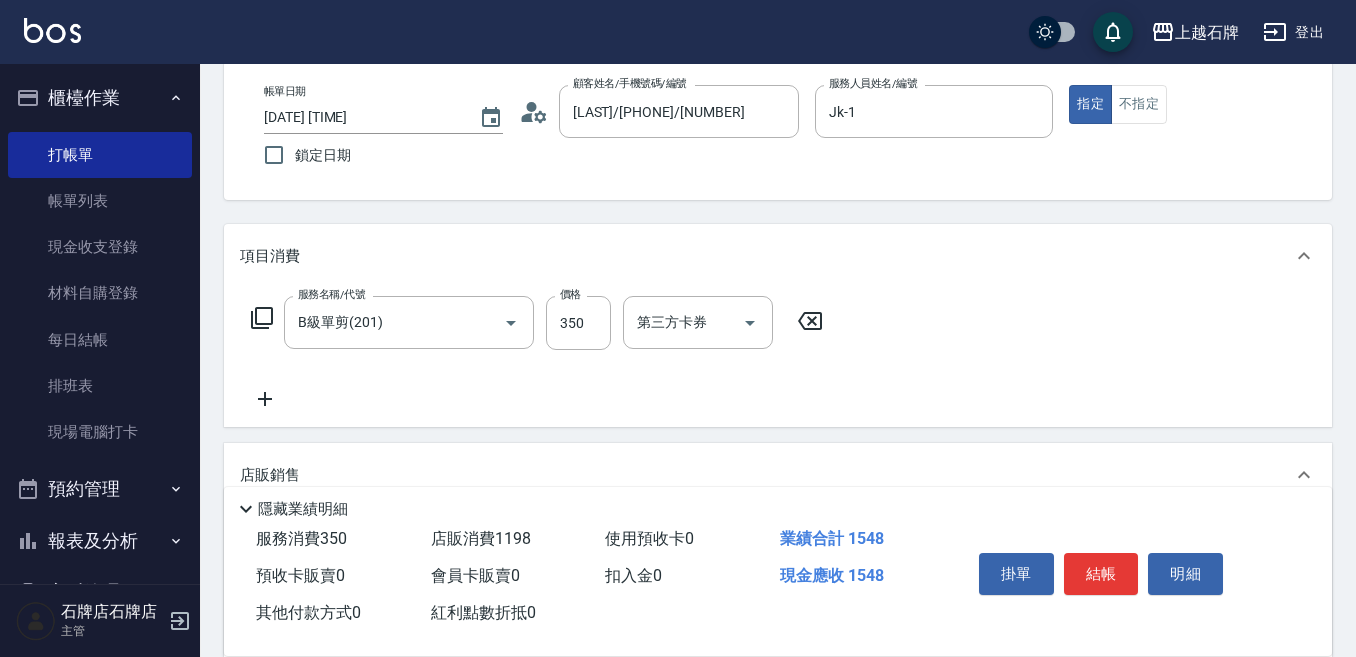scroll, scrollTop: 0, scrollLeft: 0, axis: both 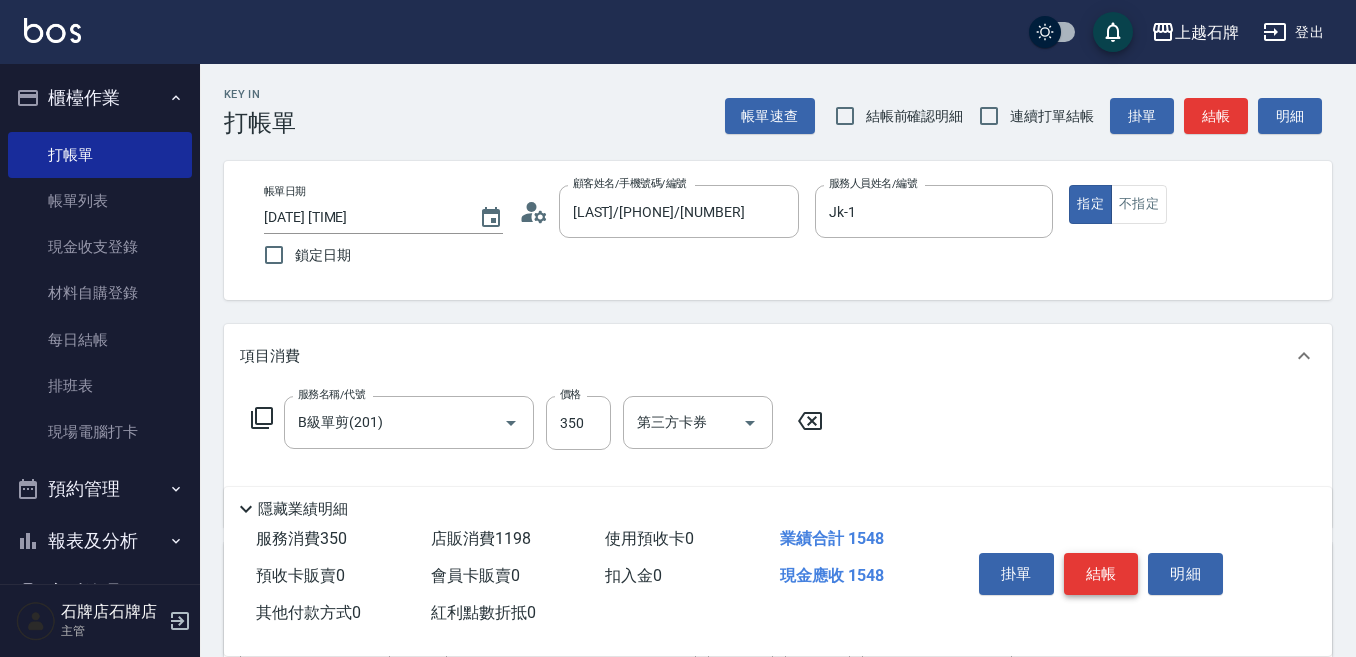 type on "育昇慕斯" 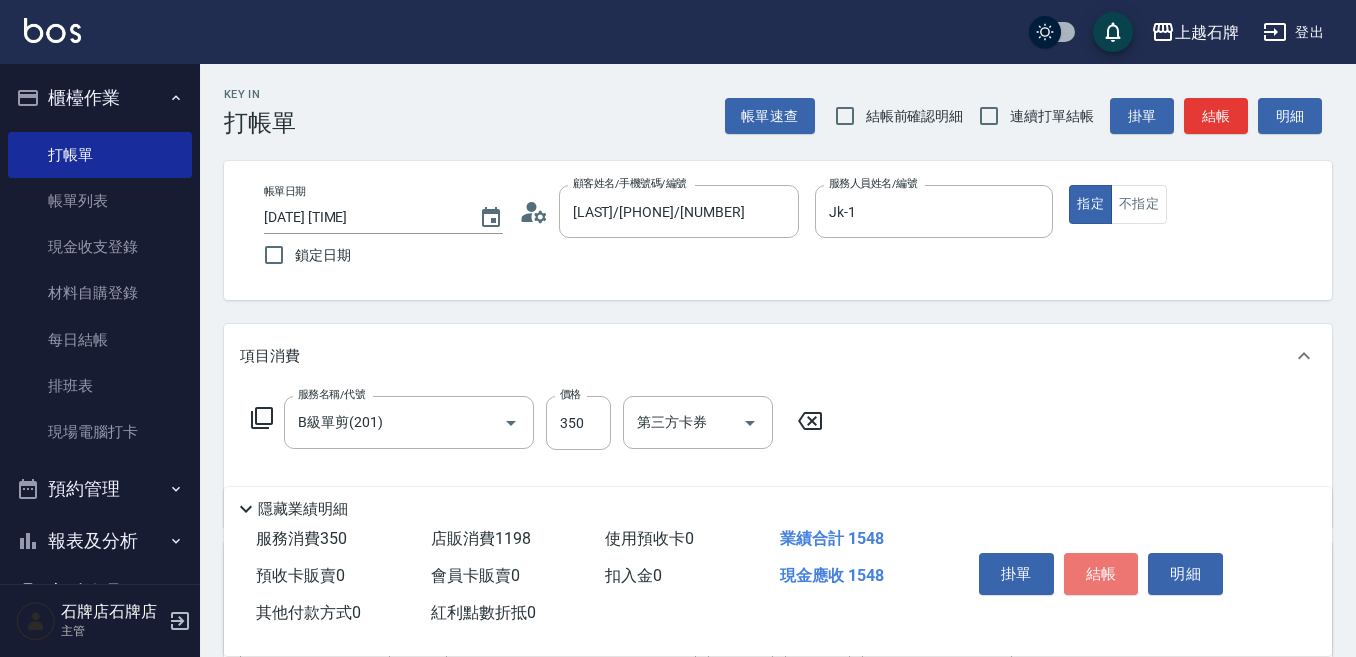 click on "結帳" at bounding box center (1101, 574) 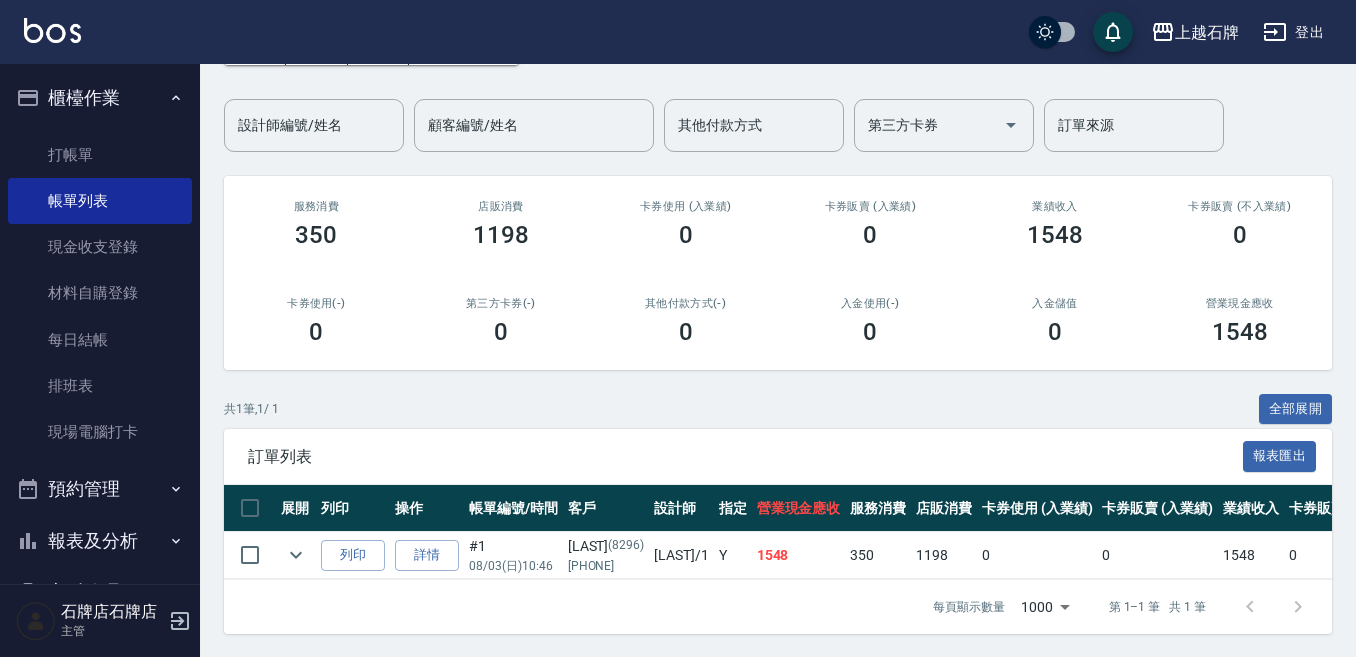 scroll, scrollTop: 151, scrollLeft: 0, axis: vertical 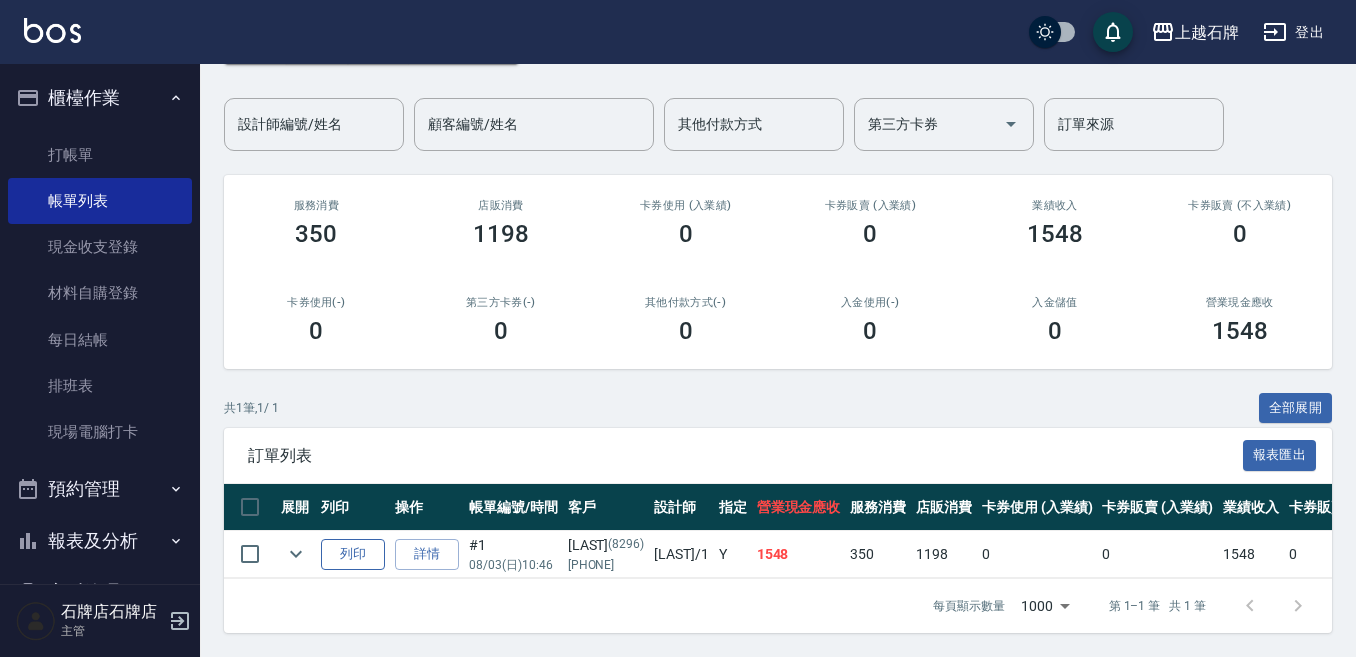 click on "列印" at bounding box center (353, 554) 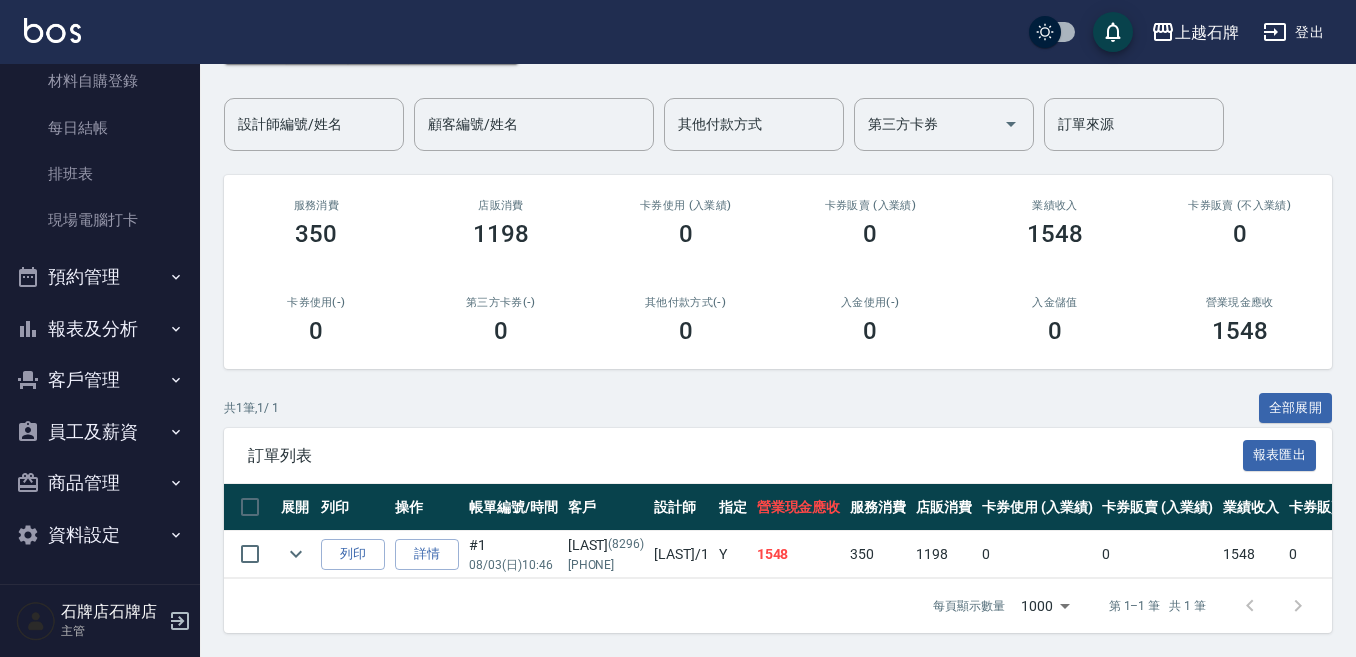 click 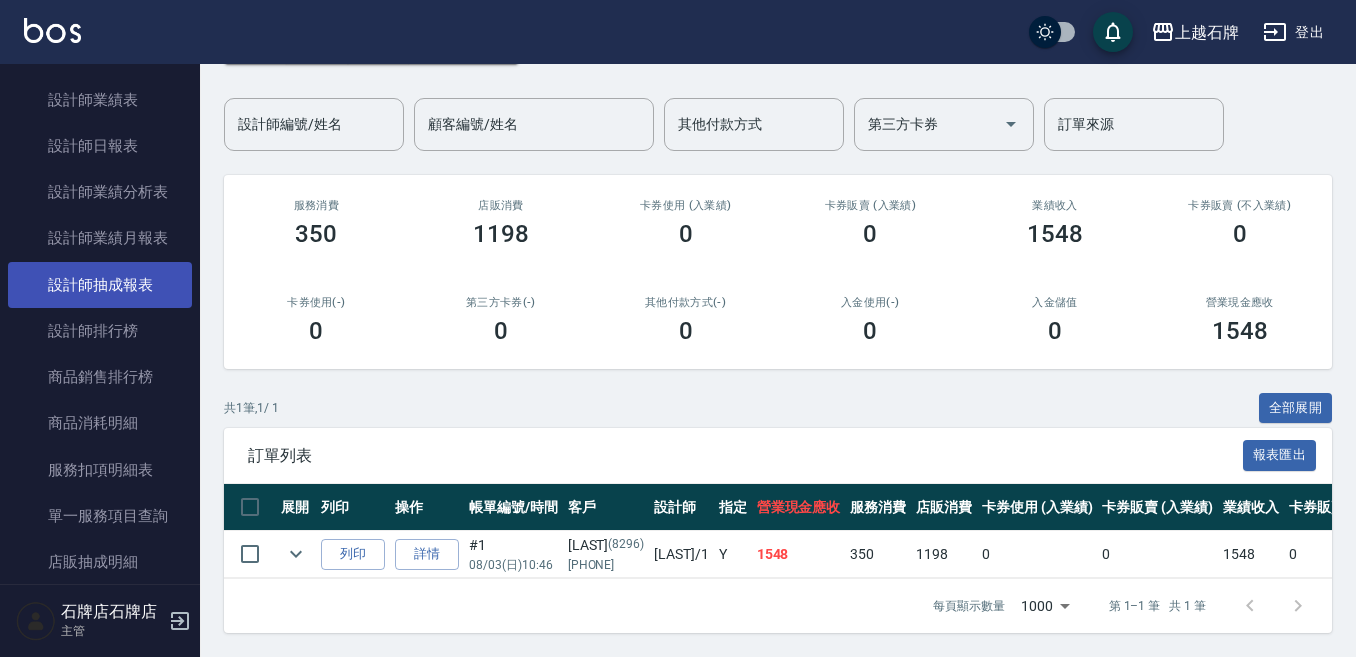 scroll, scrollTop: 1112, scrollLeft: 0, axis: vertical 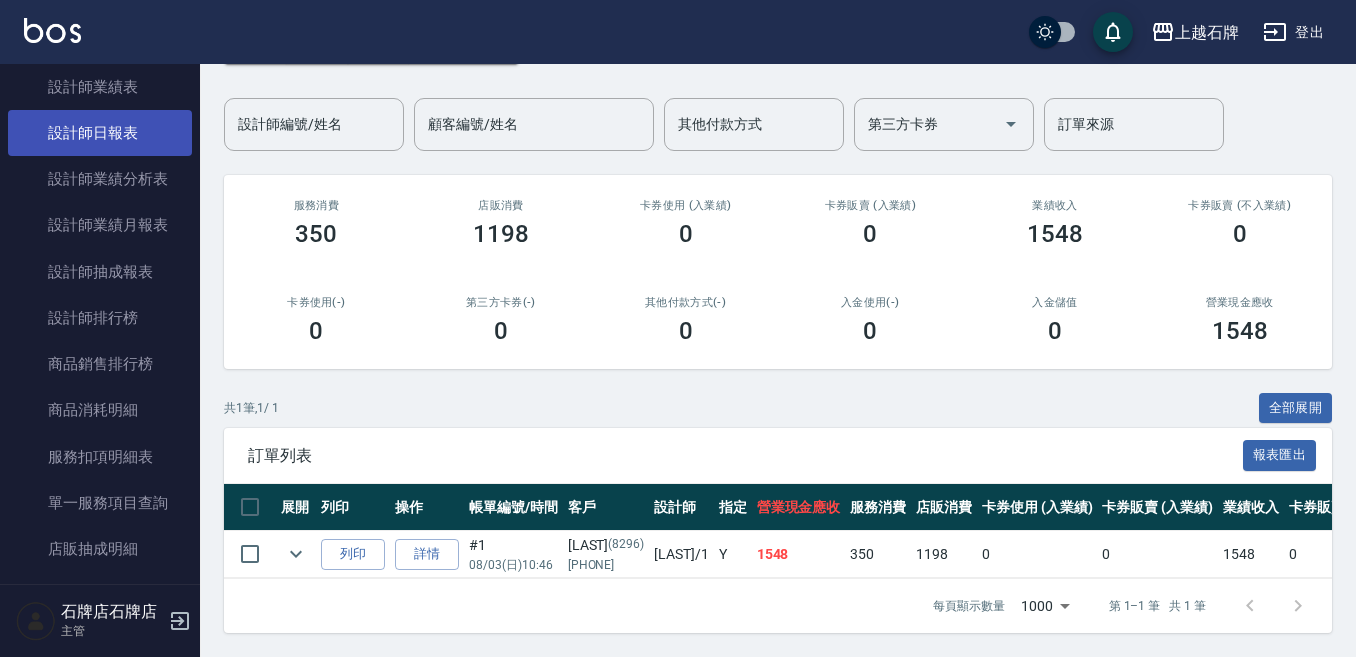 click on "設計師日報表" at bounding box center (100, 133) 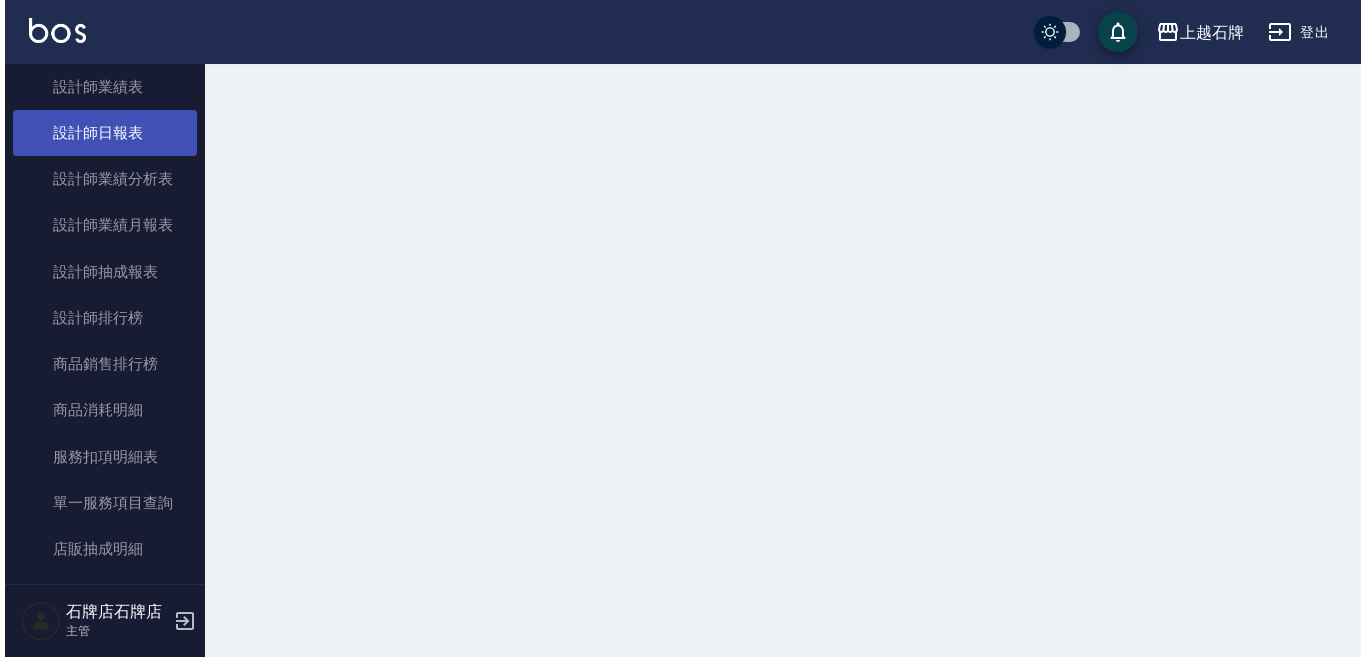 scroll, scrollTop: 0, scrollLeft: 0, axis: both 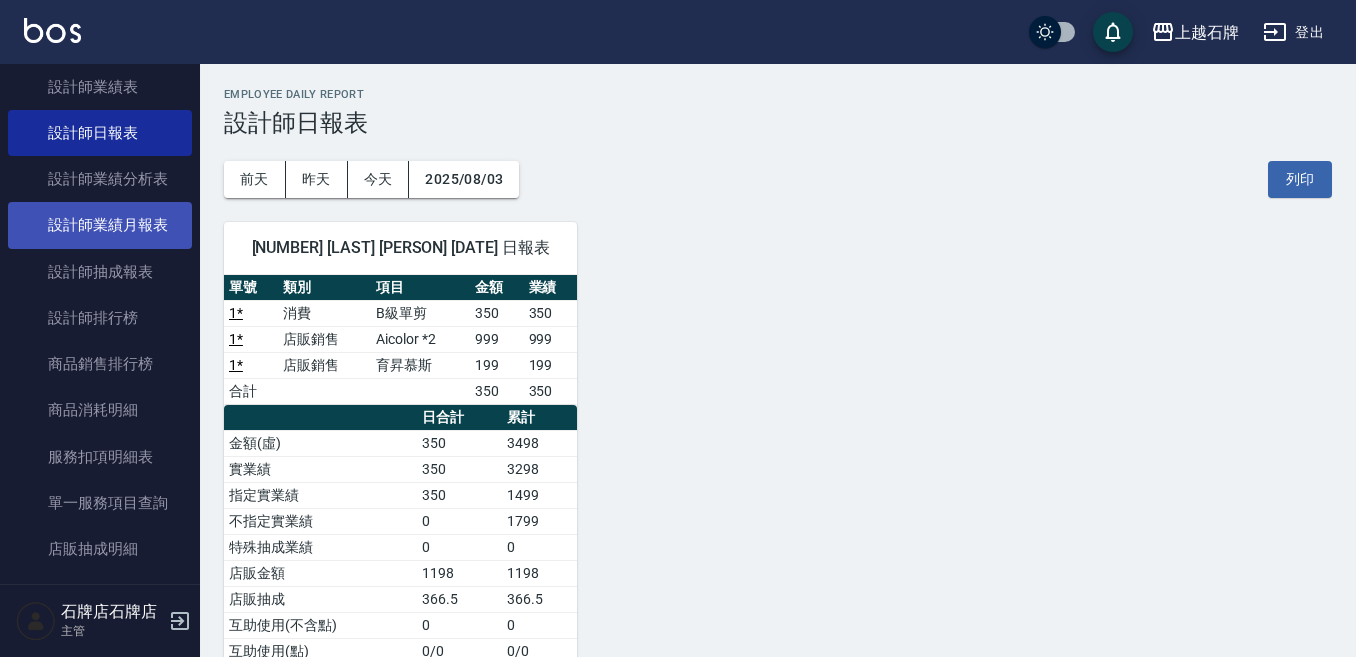 click on "設計師業績月報表" at bounding box center [100, 225] 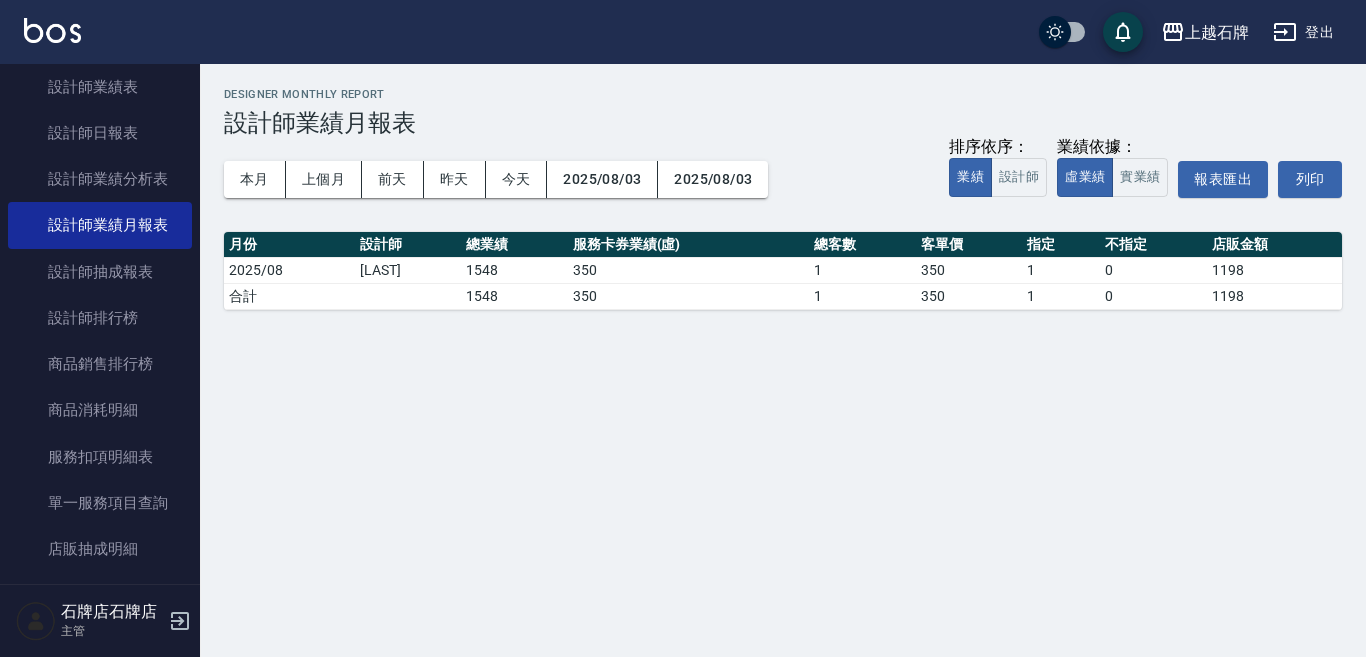scroll, scrollTop: 657, scrollLeft: 0, axis: vertical 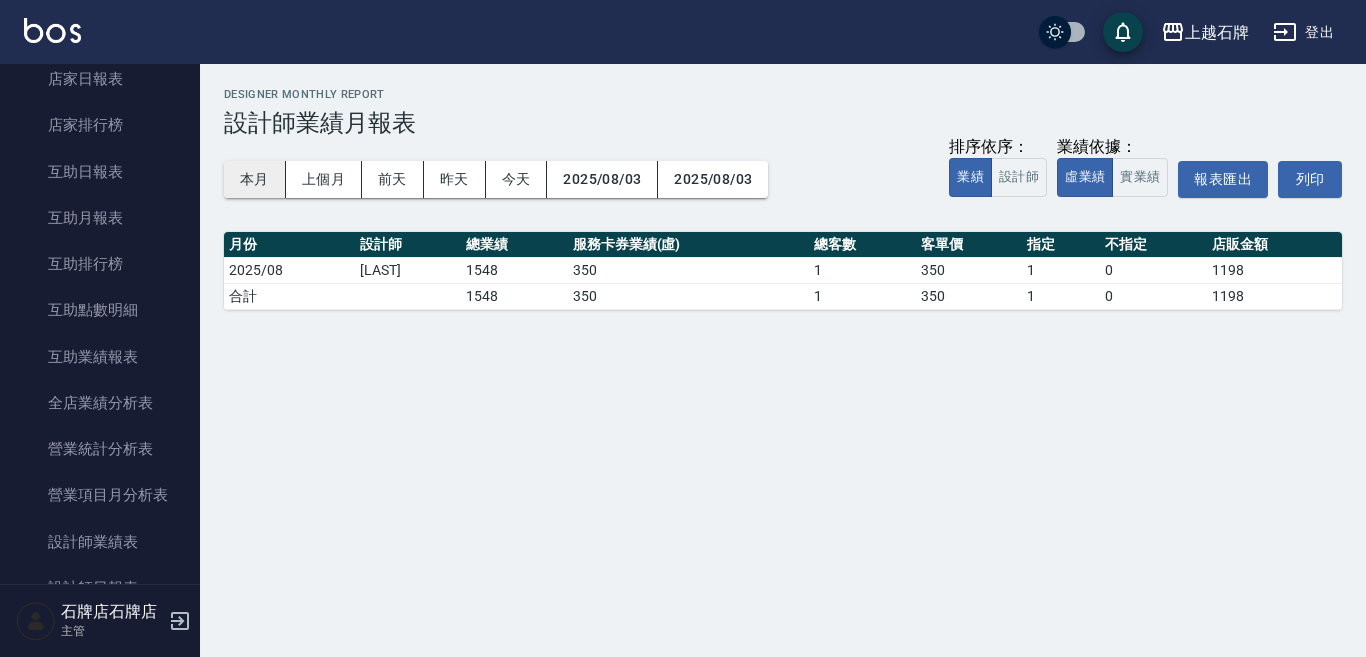 click on "本月" at bounding box center [255, 179] 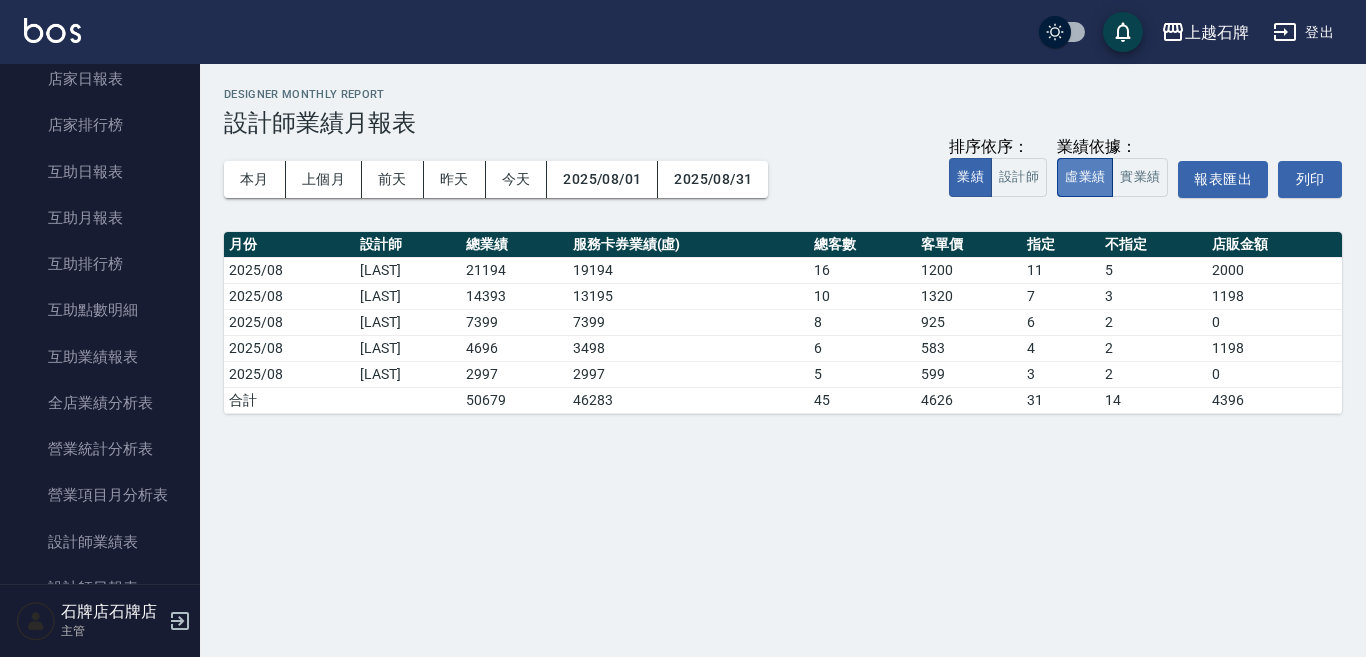 click on "虛業績" at bounding box center (1085, 177) 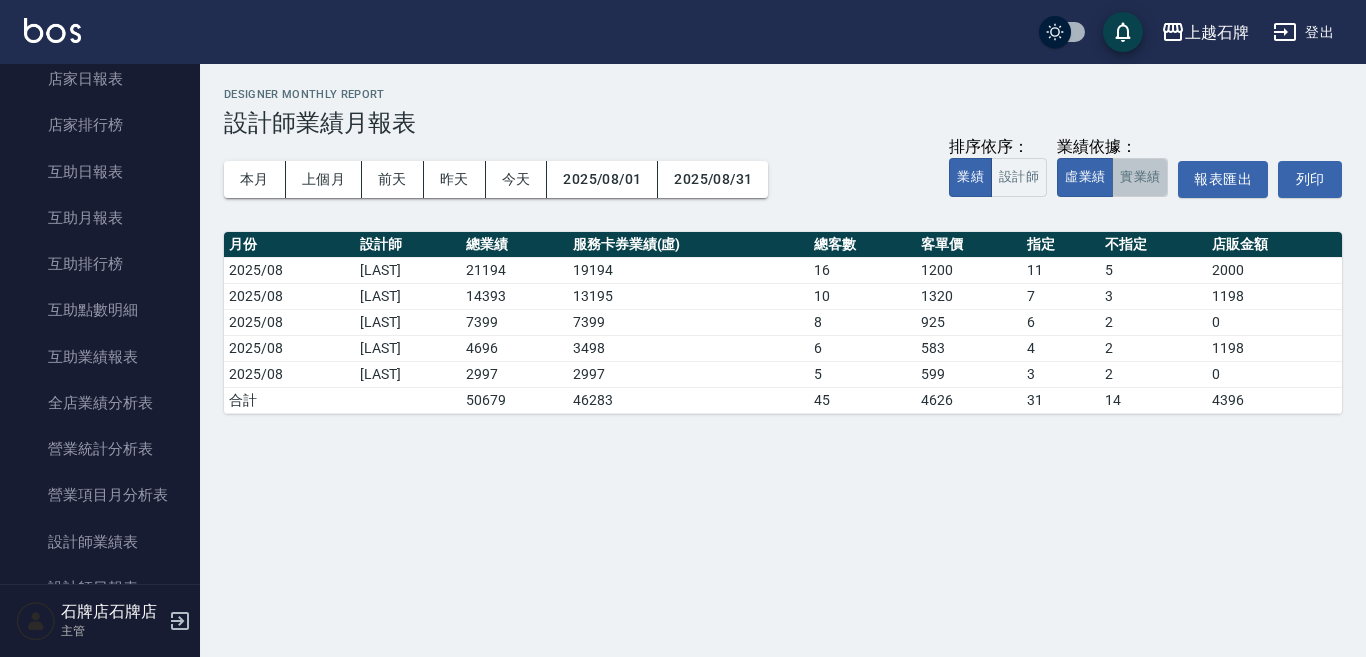 click on "實業績" at bounding box center [1140, 177] 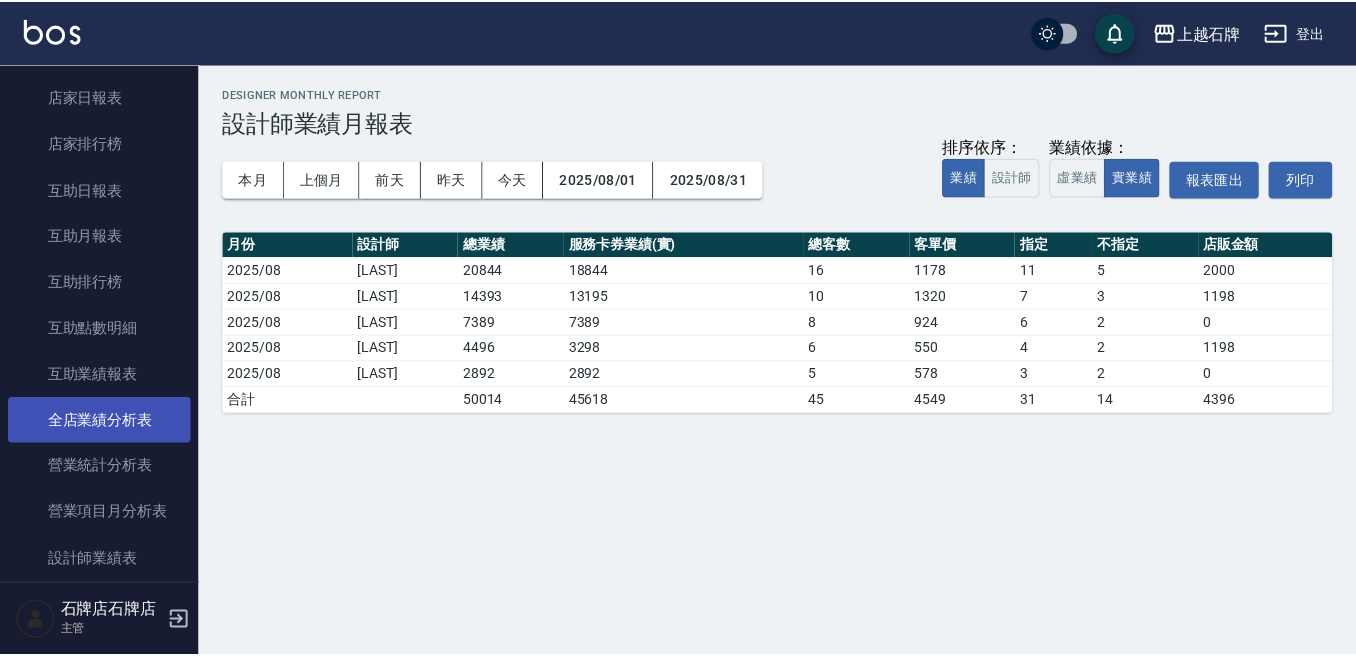 scroll, scrollTop: 757, scrollLeft: 0, axis: vertical 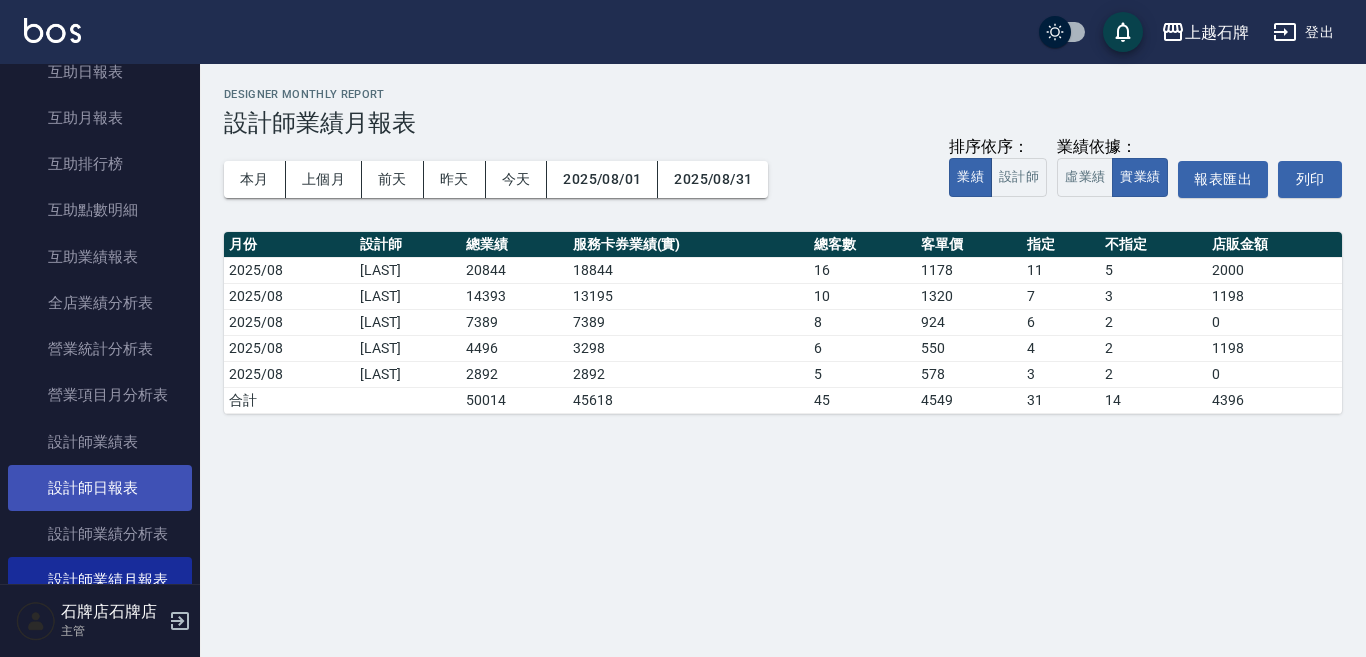 drag, startPoint x: 124, startPoint y: 506, endPoint x: 146, endPoint y: 482, distance: 32.55764 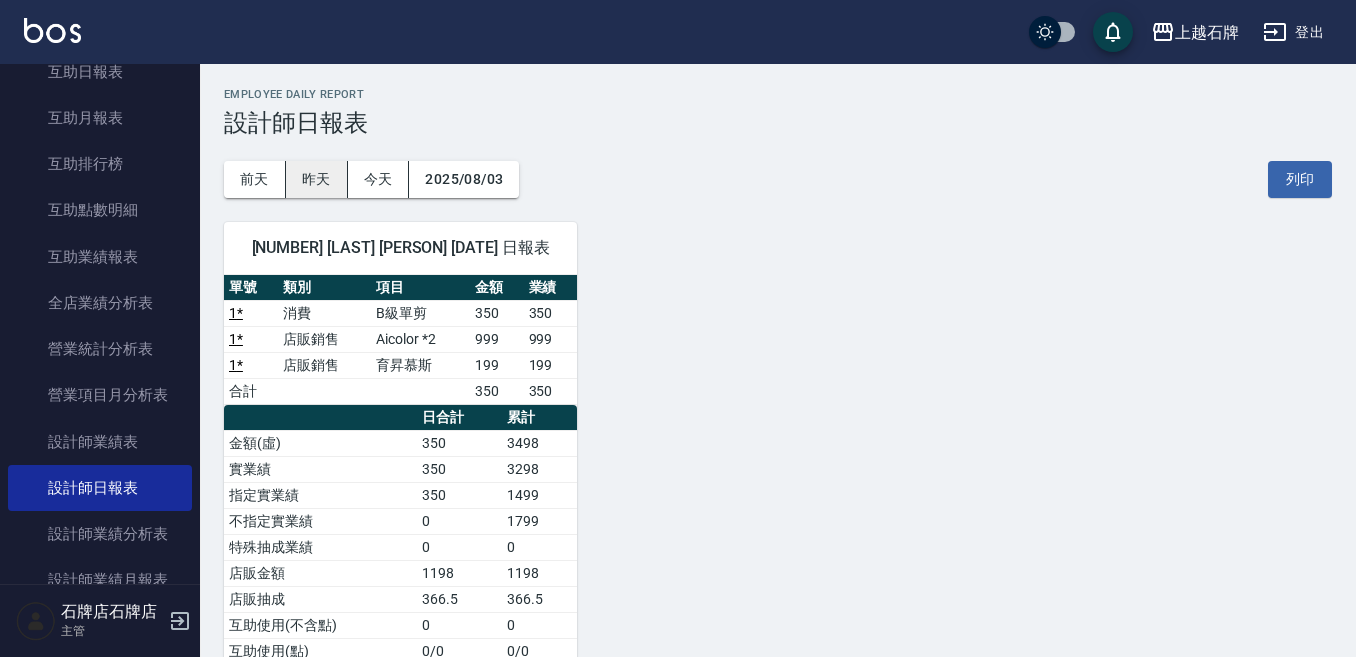 click on "昨天" at bounding box center [317, 179] 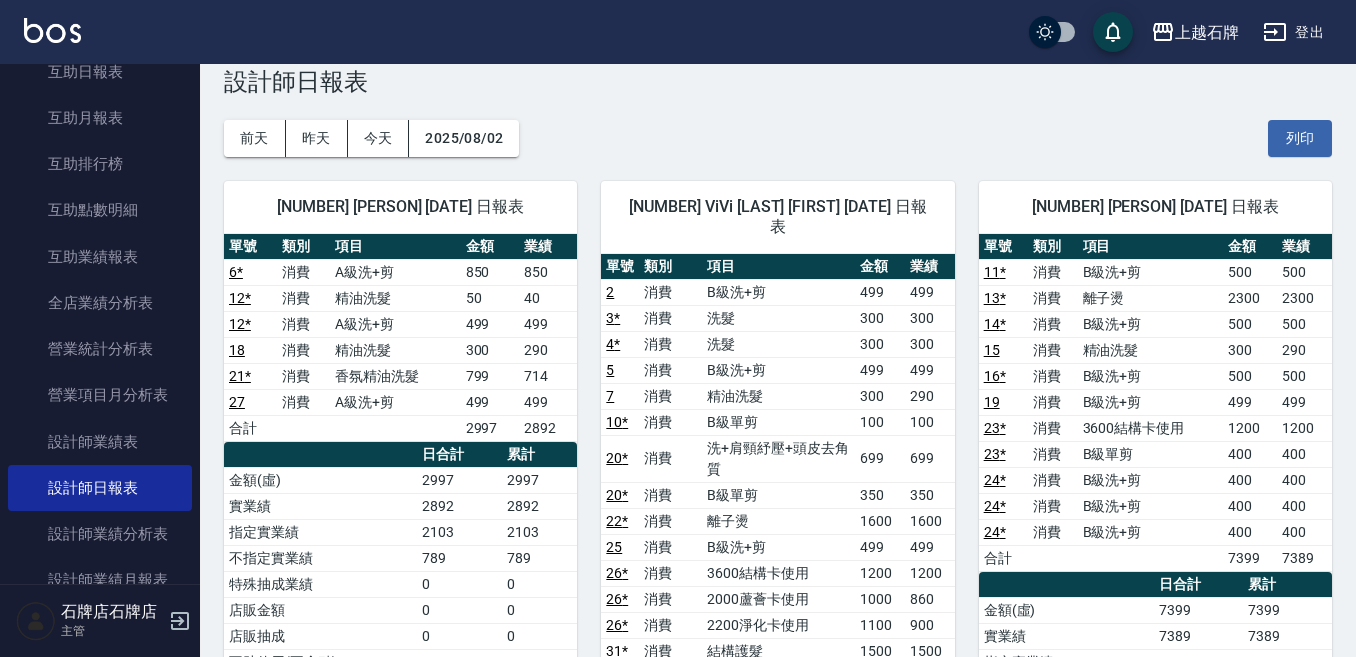 scroll, scrollTop: 0, scrollLeft: 0, axis: both 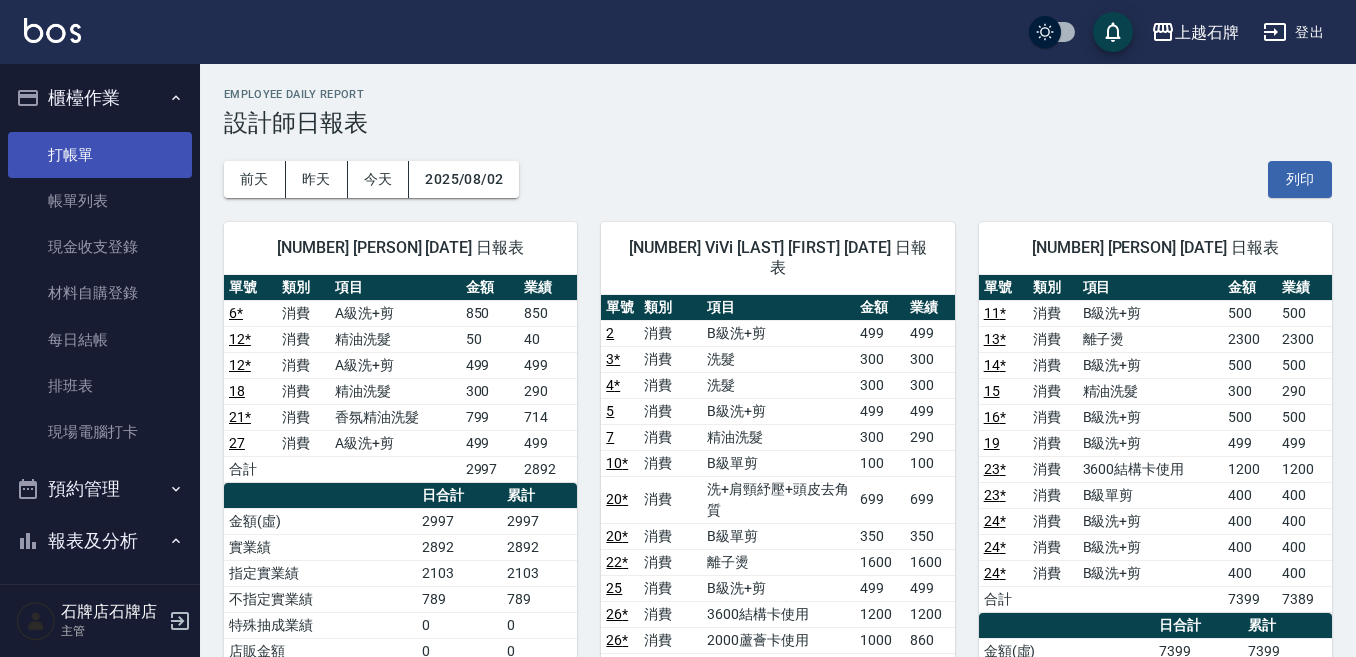 click on "打帳單" at bounding box center (100, 155) 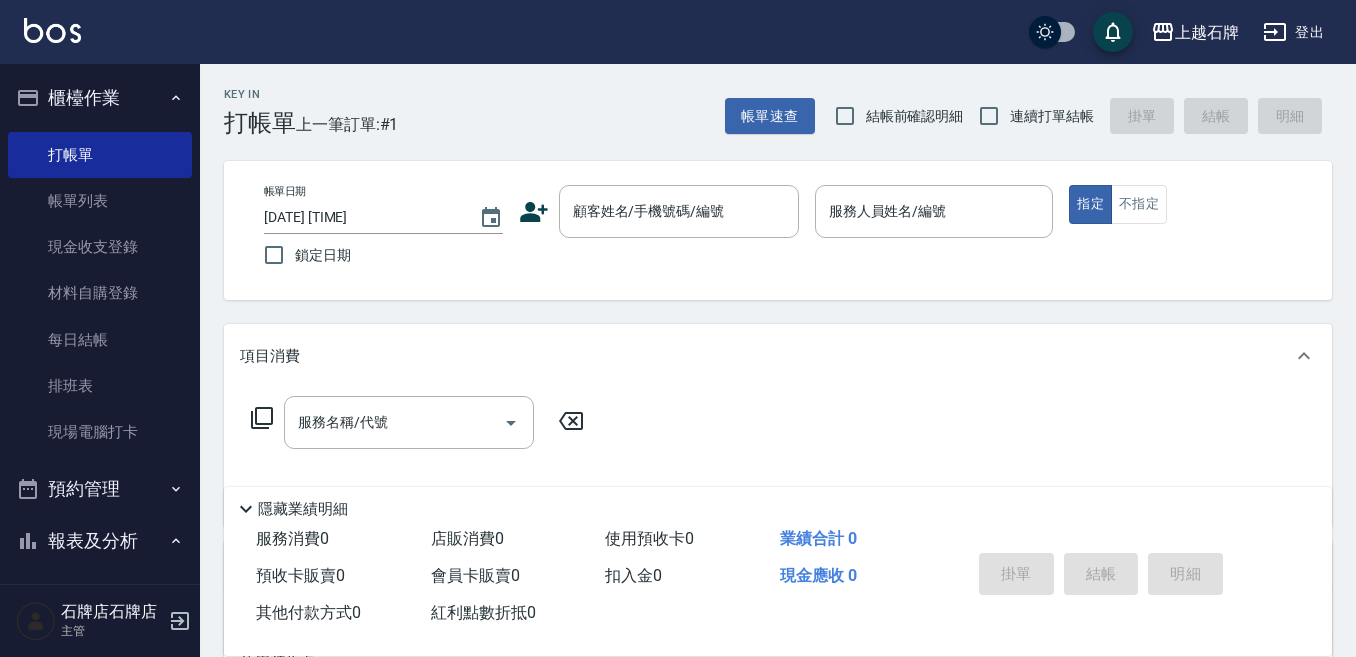 click on "Key In 打帳單 上一筆訂單:#1 帳單速查 結帳前確認明細 連續打單結帳 掛單 結帳 明細" at bounding box center [766, 100] 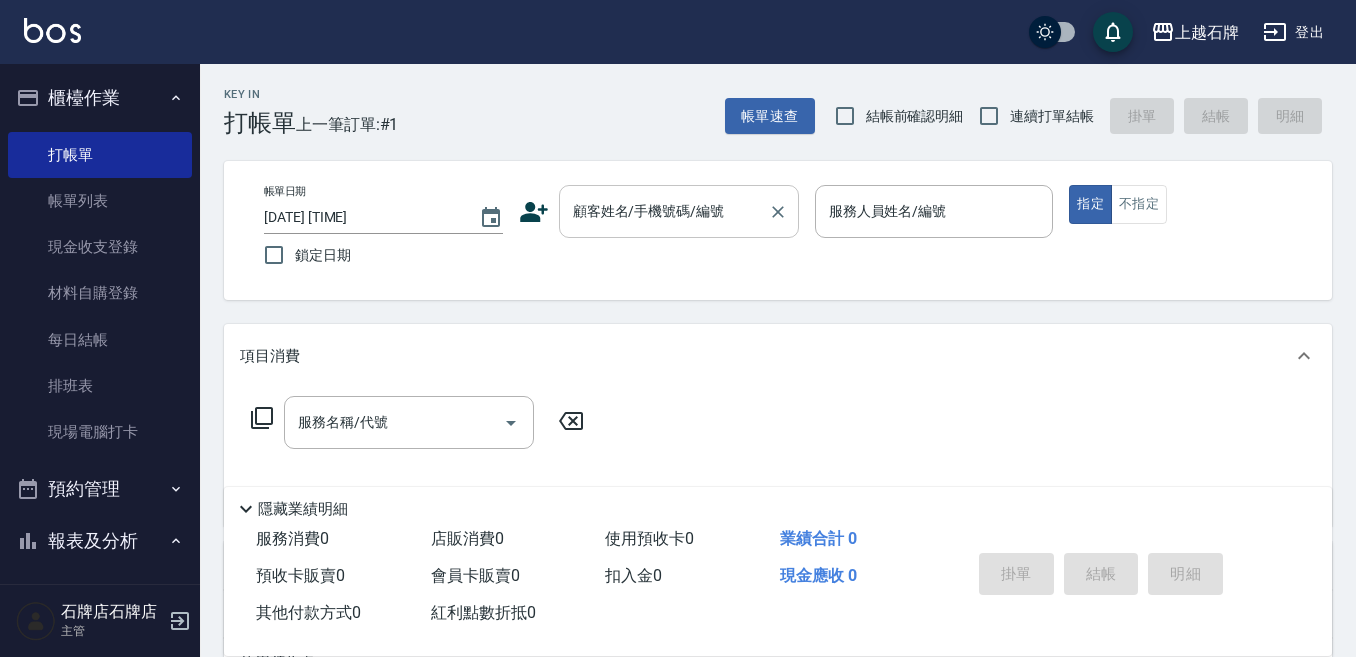 click on "顧客姓名/手機號碼/編號" at bounding box center [664, 211] 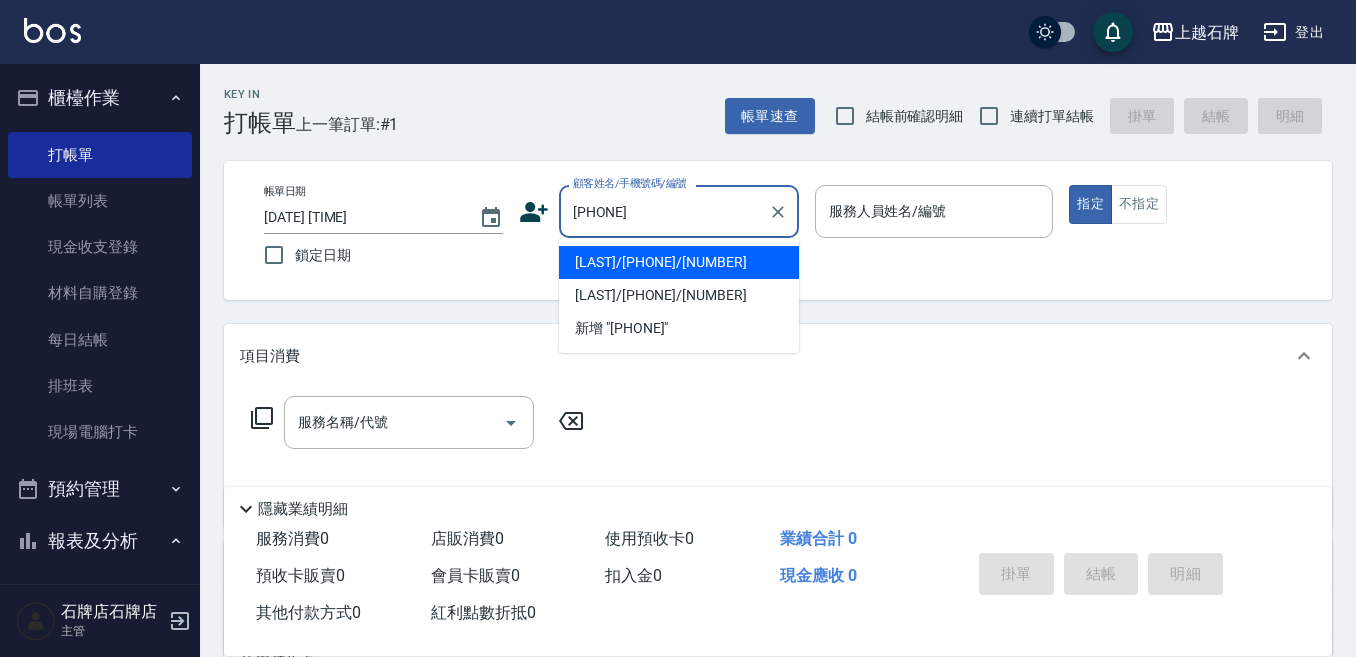 click on "[LAST]/[PHONE]/[NUMBER]" at bounding box center (679, 262) 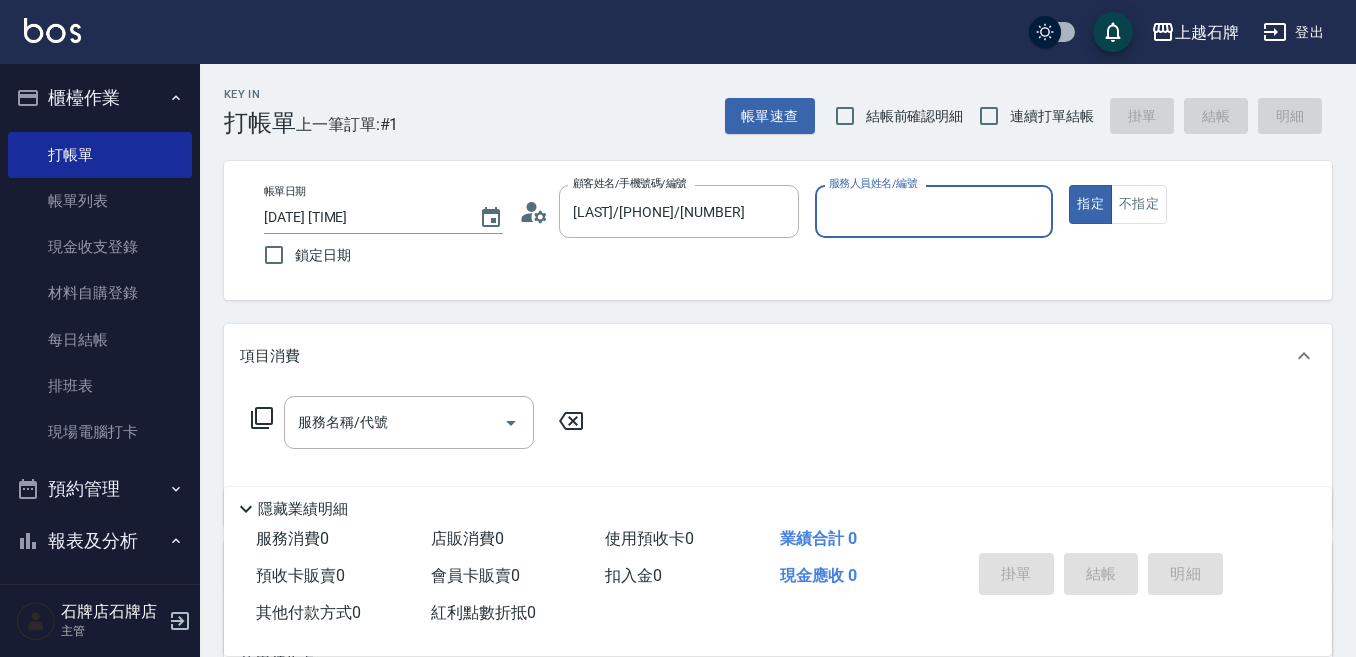 click on "服務人員姓名/編號" at bounding box center [934, 211] 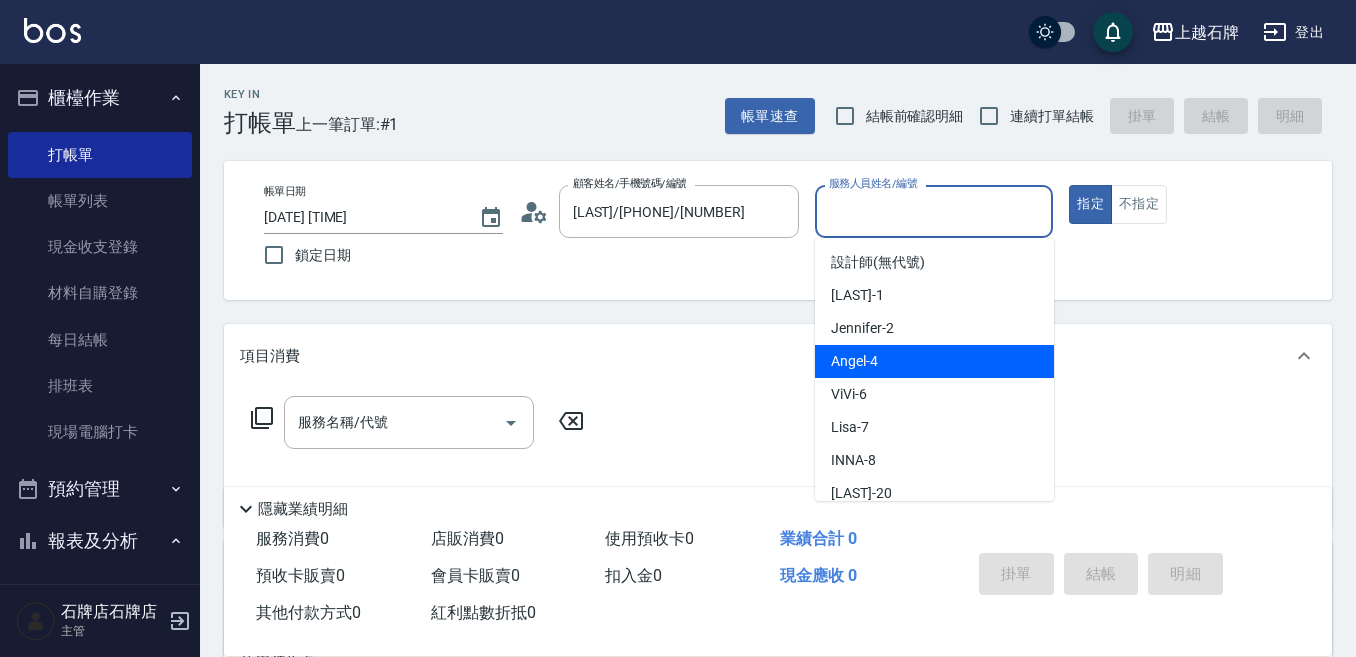 click on "[LAST]-" at bounding box center (934, 361) 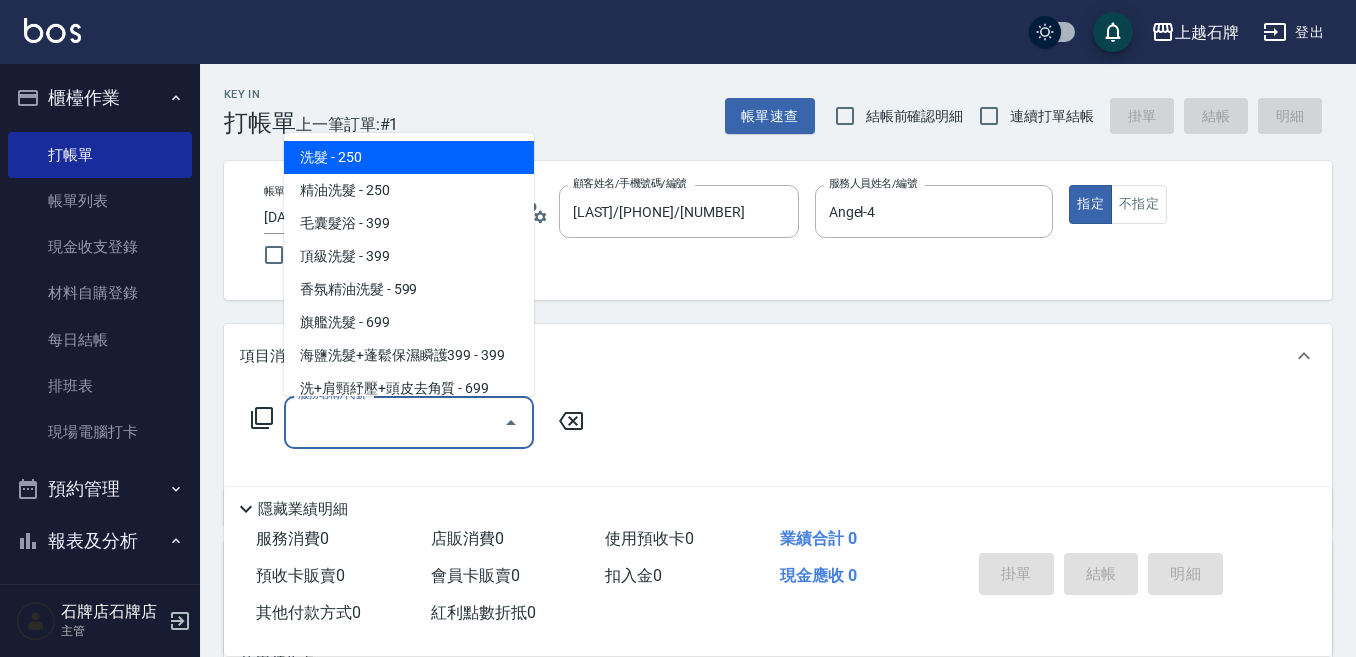 click on "服務名稱/代號" at bounding box center [394, 422] 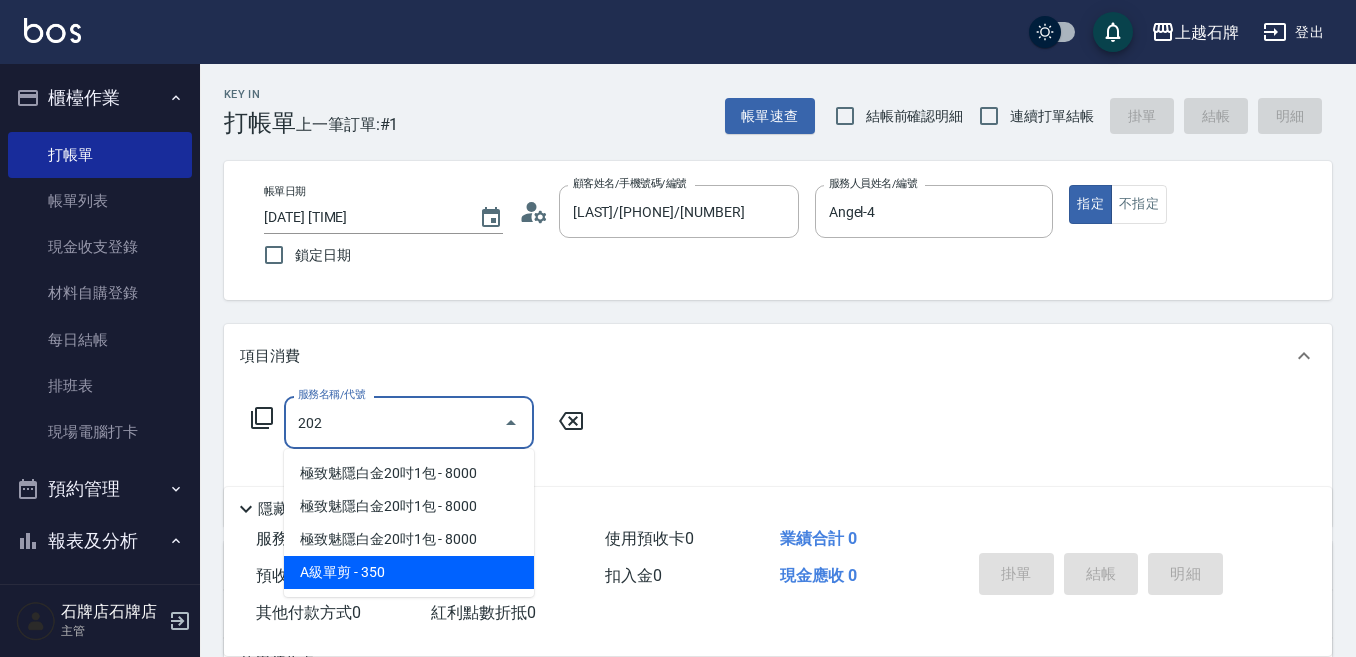 click on "A級單剪 - 350" at bounding box center [409, 572] 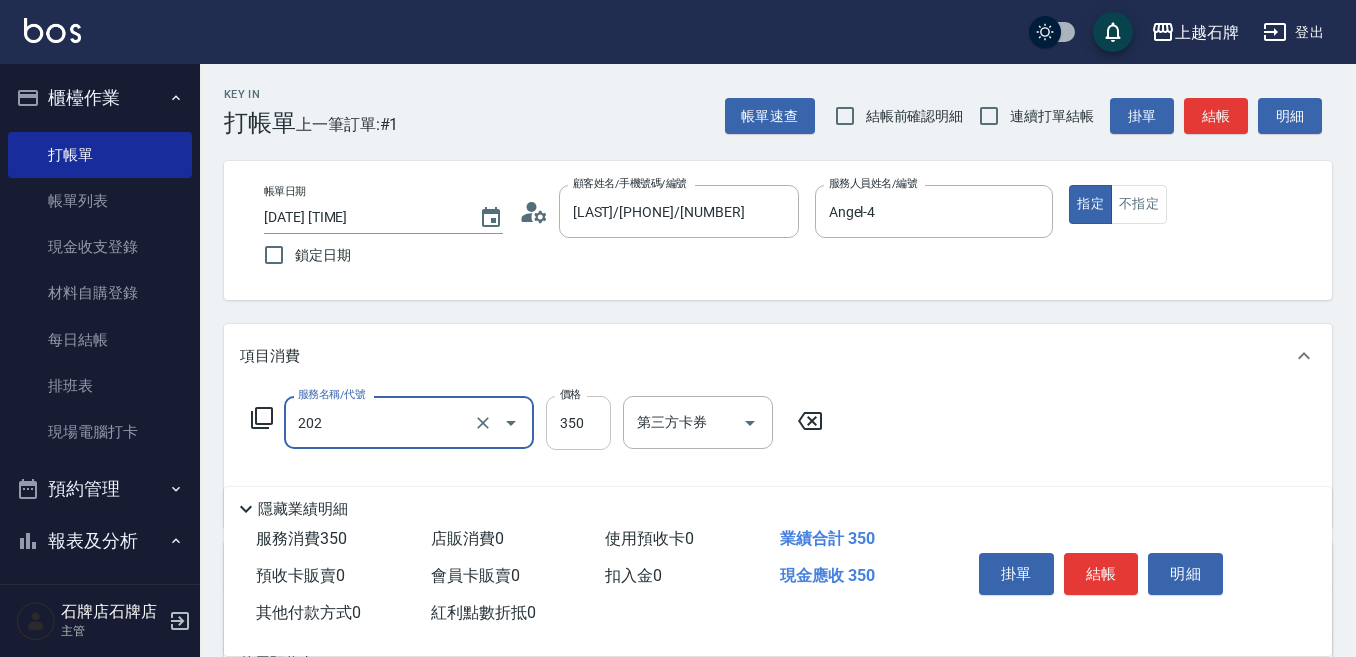 type on "A級單剪(202)" 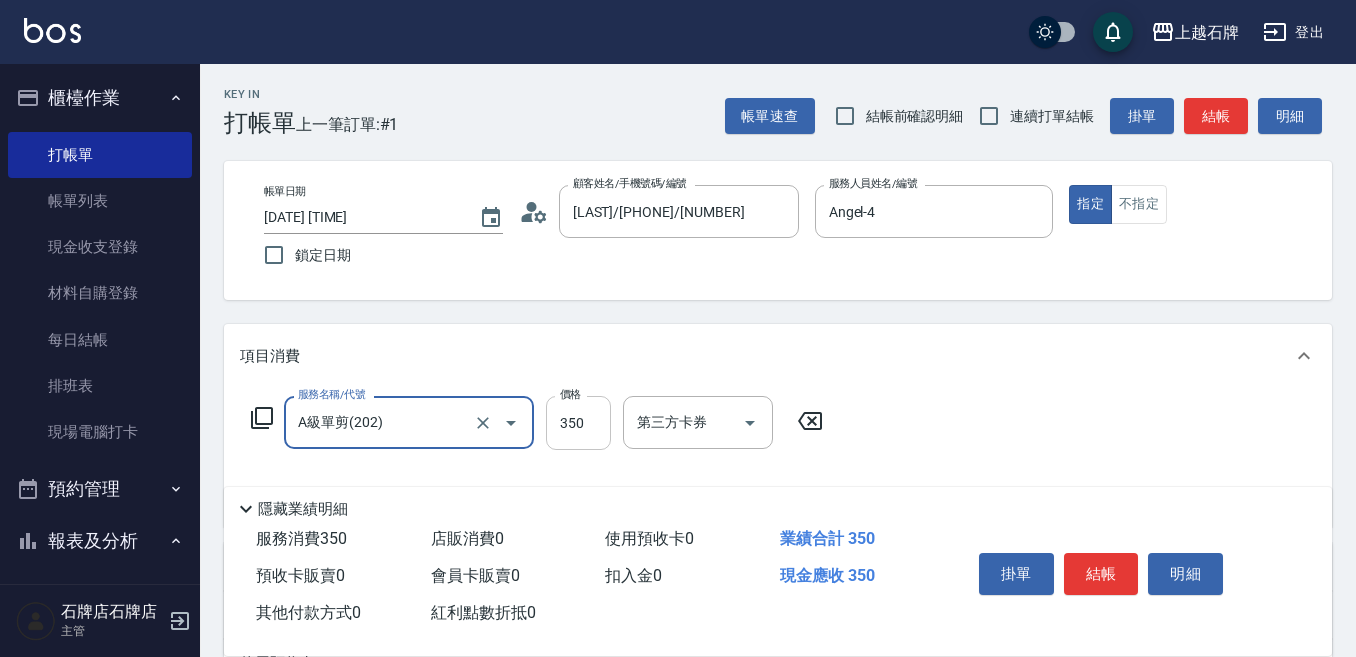 click on "350" at bounding box center [578, 423] 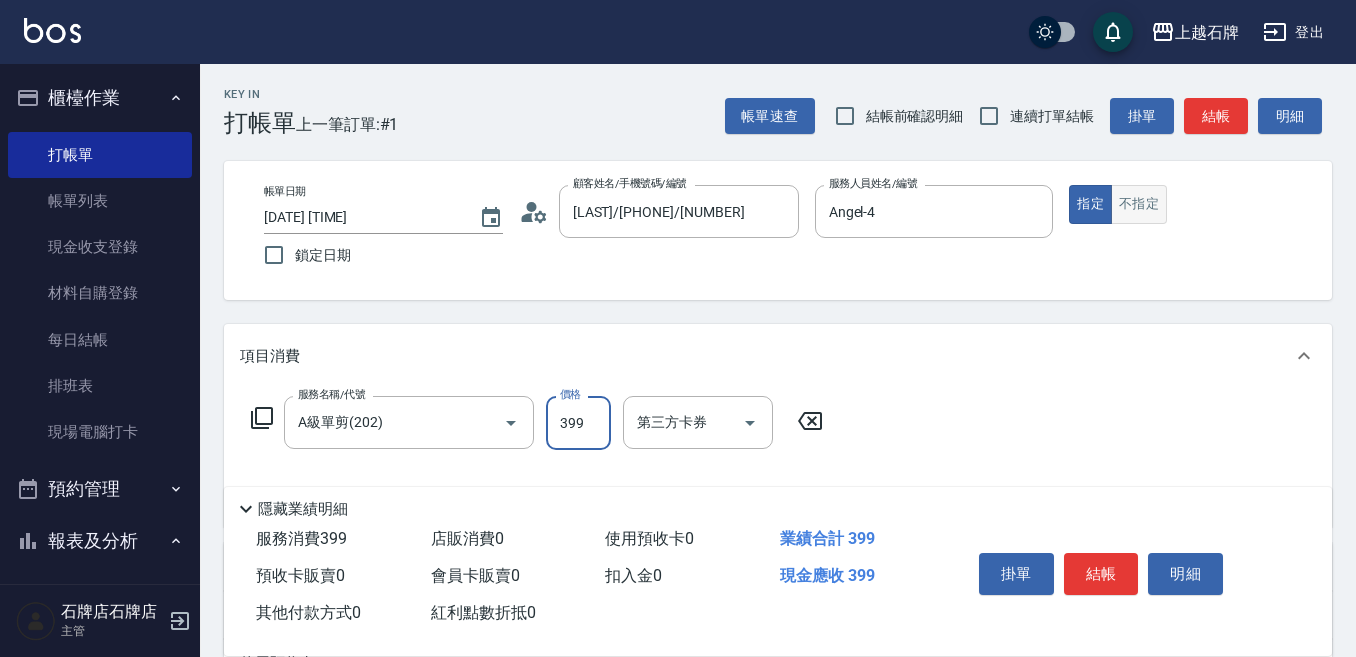 type on "399" 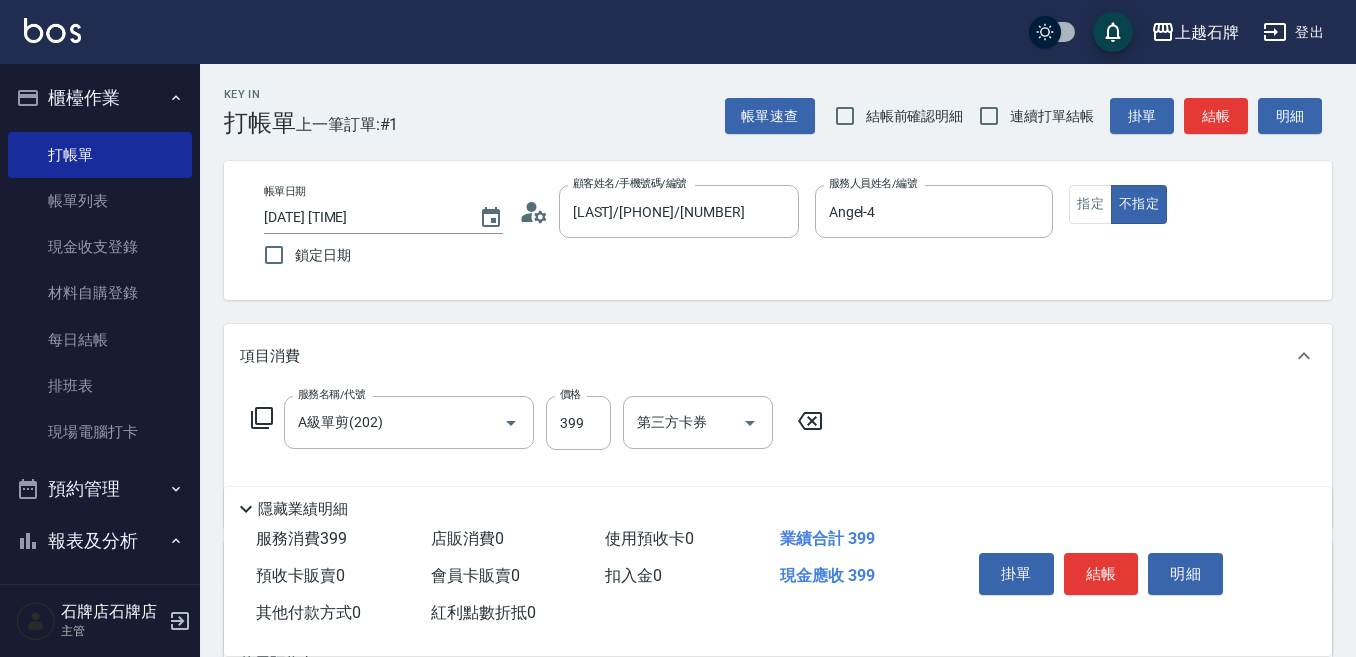 click on "結帳" at bounding box center (1101, 574) 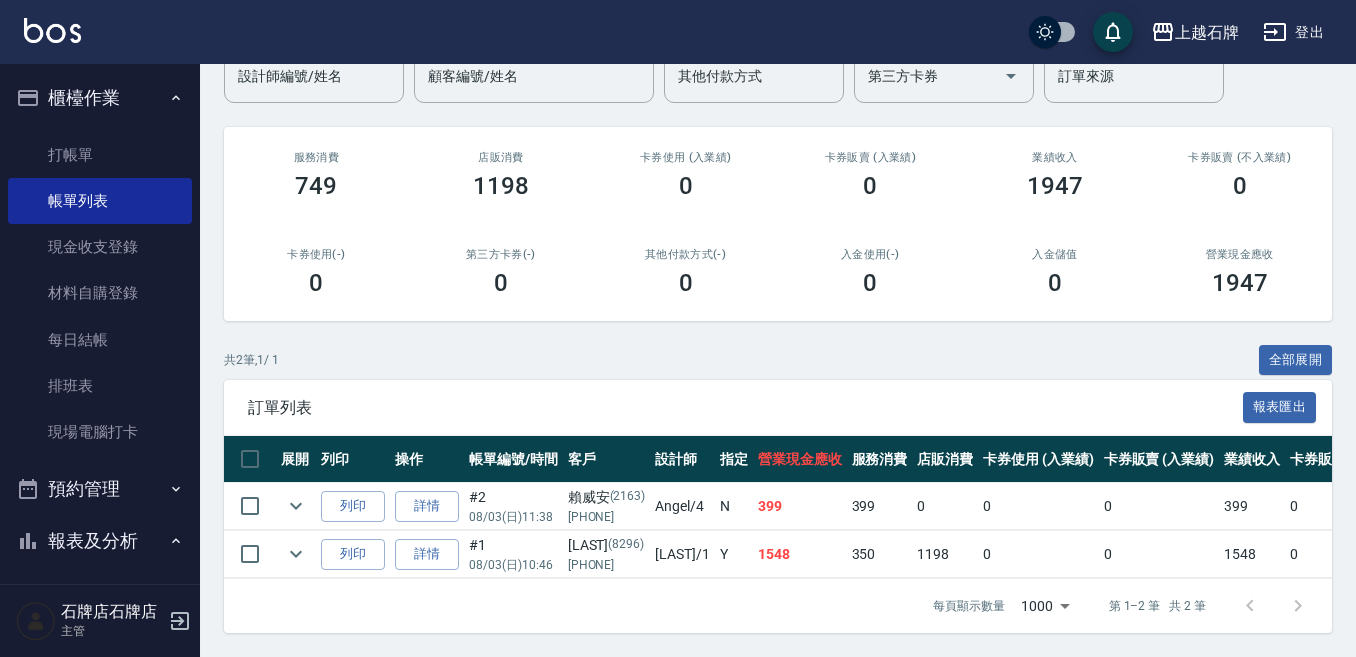scroll, scrollTop: 199, scrollLeft: 0, axis: vertical 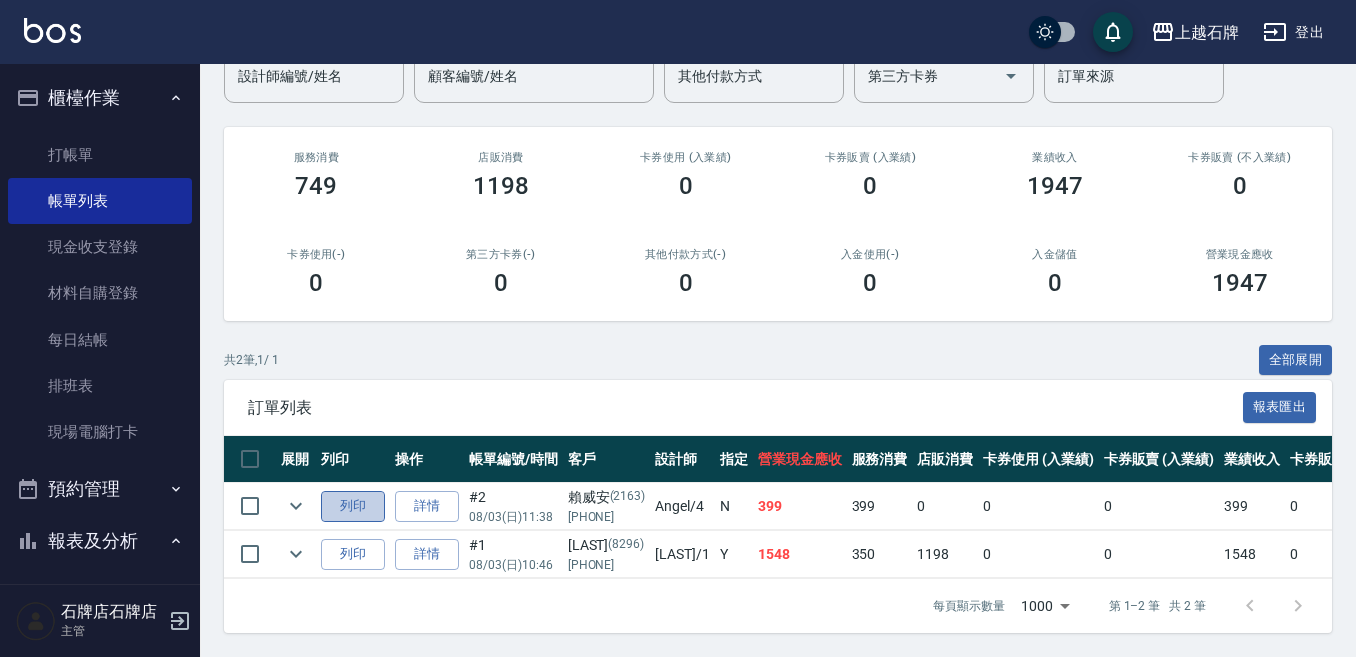 click on "列印" at bounding box center (353, 506) 